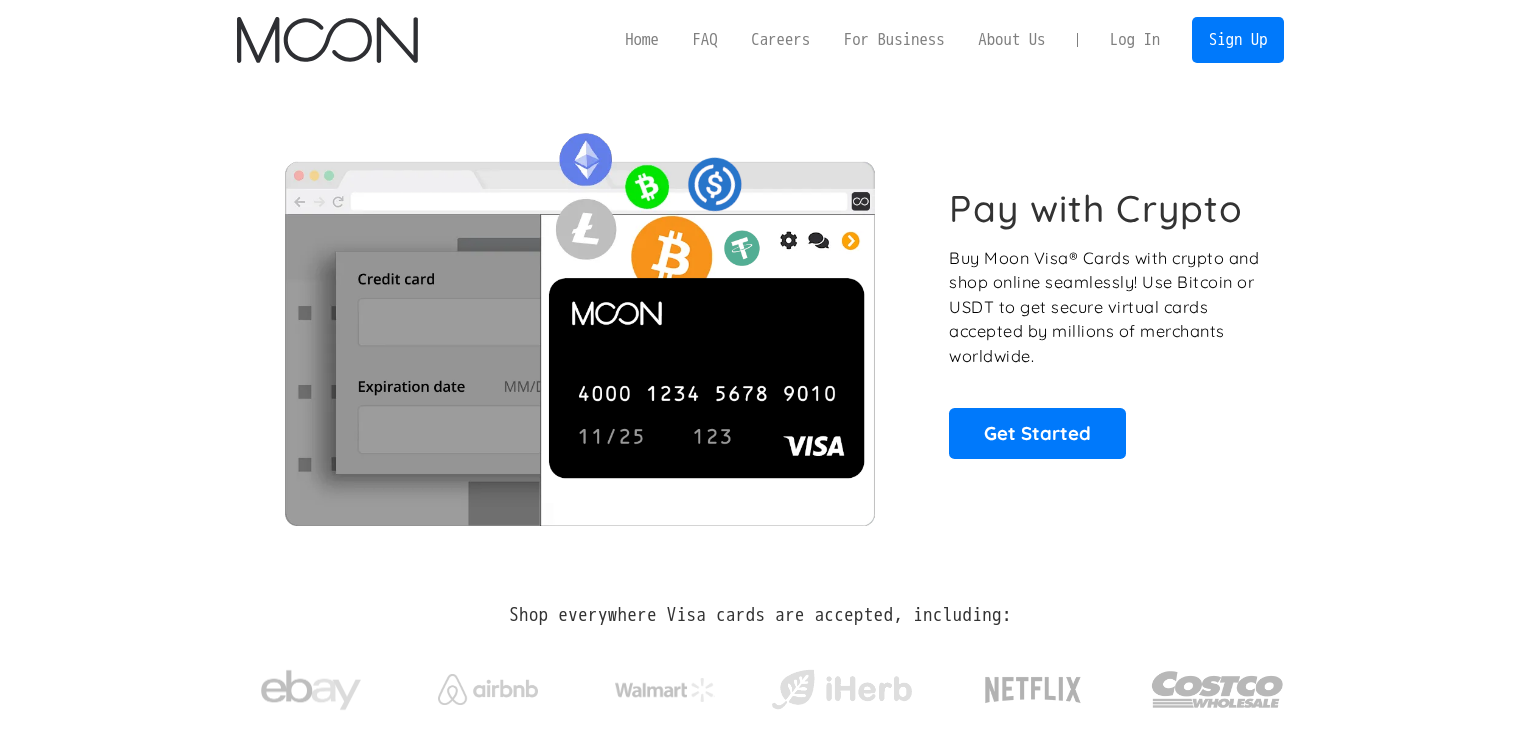 scroll, scrollTop: 1700, scrollLeft: 0, axis: vertical 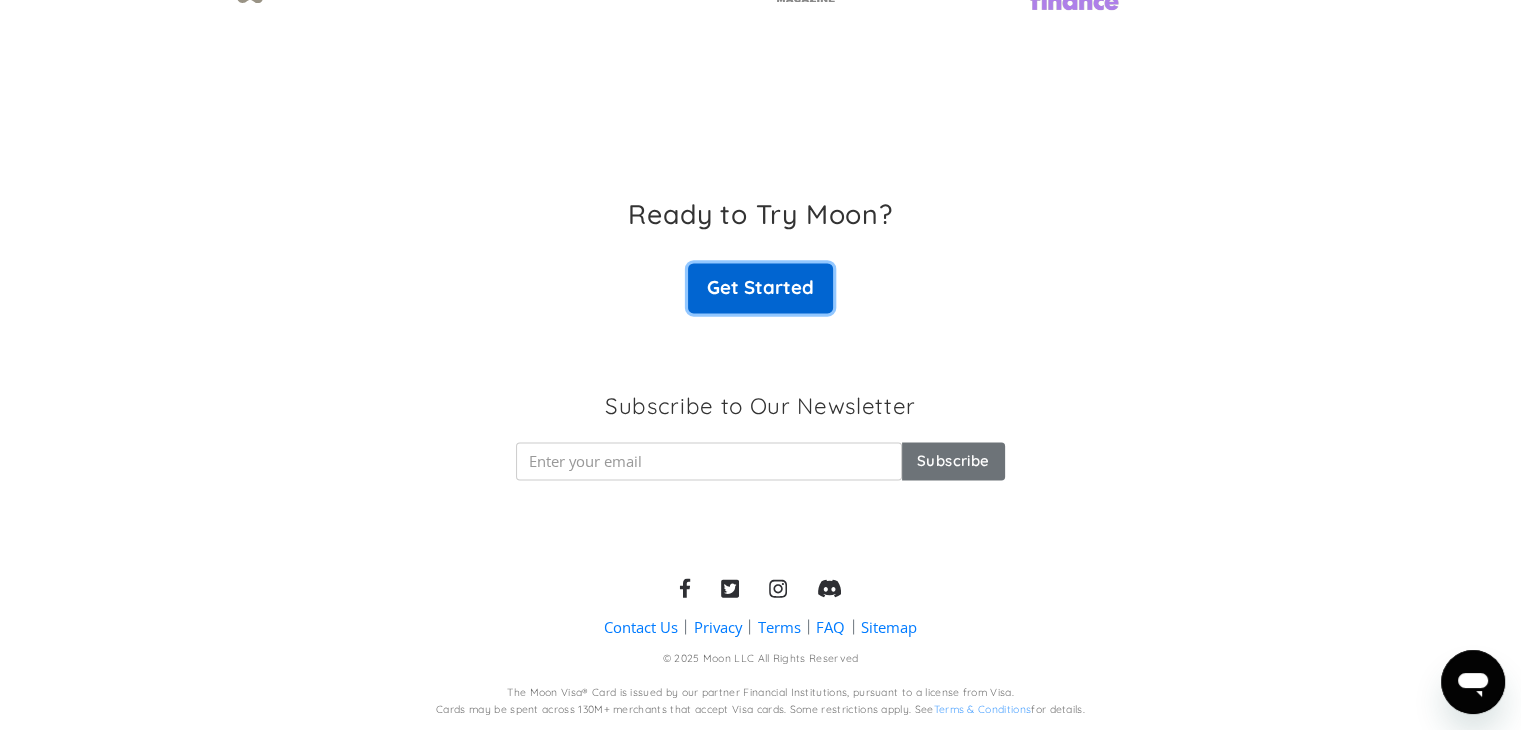 click on "Get Started" at bounding box center (760, 288) 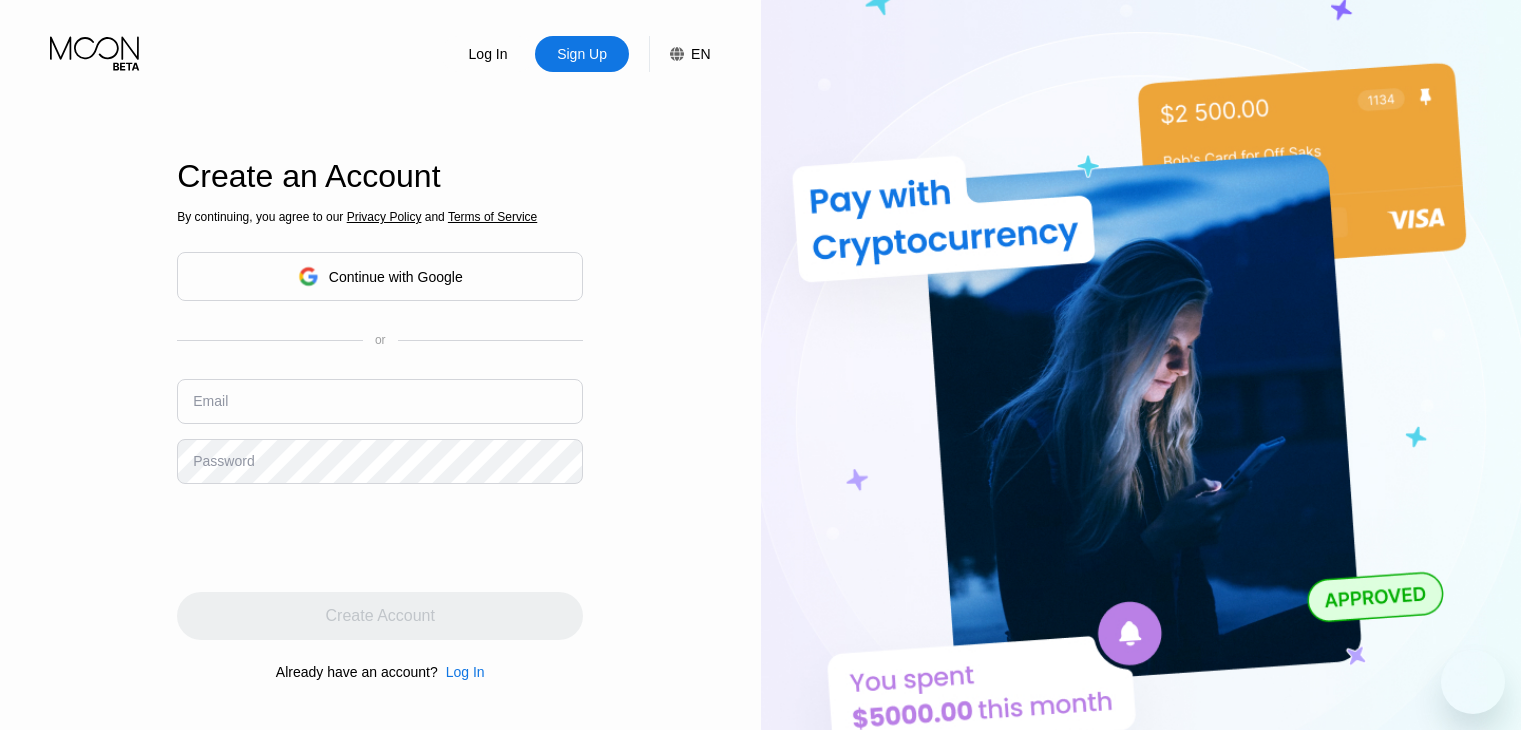 scroll, scrollTop: 0, scrollLeft: 0, axis: both 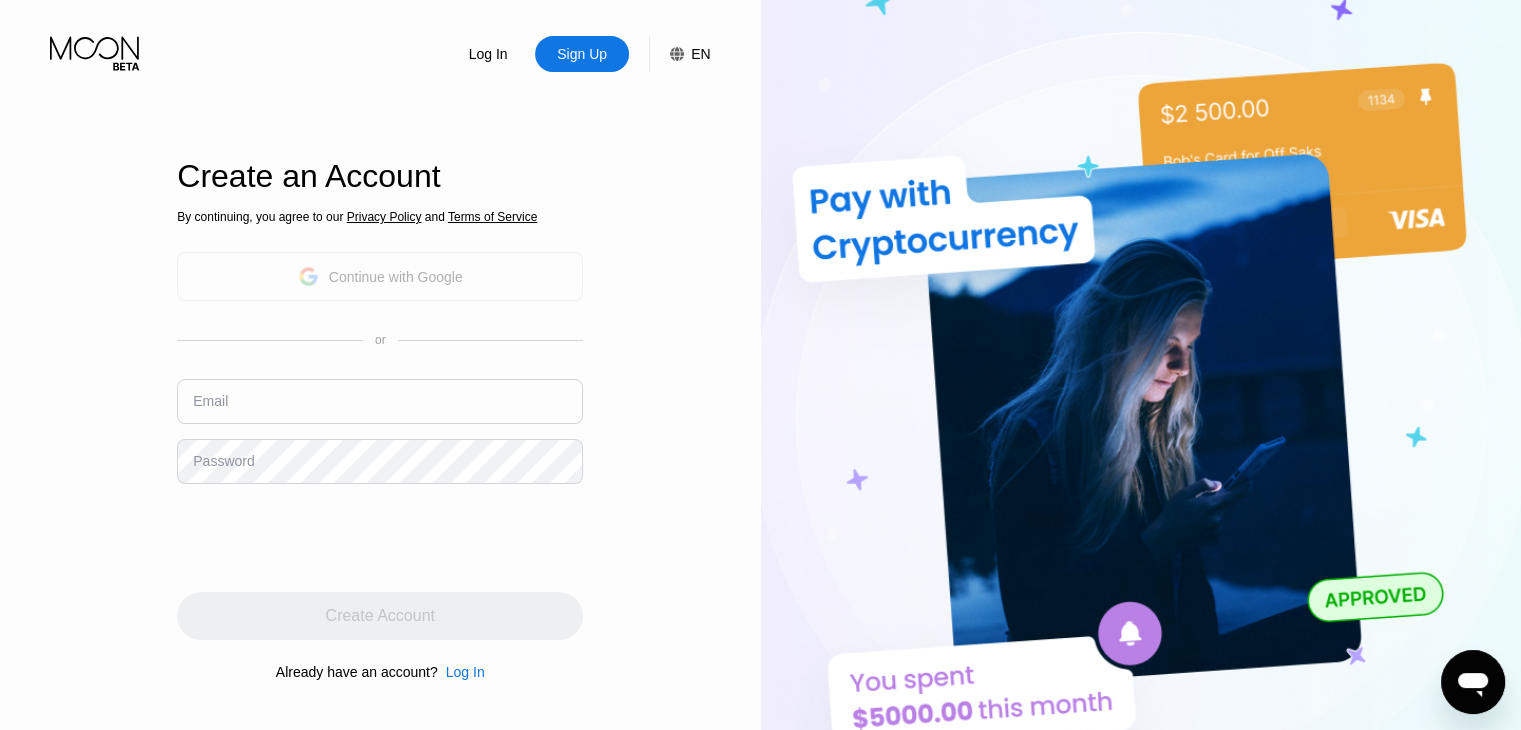 click on "Continue with Google" at bounding box center [396, 277] 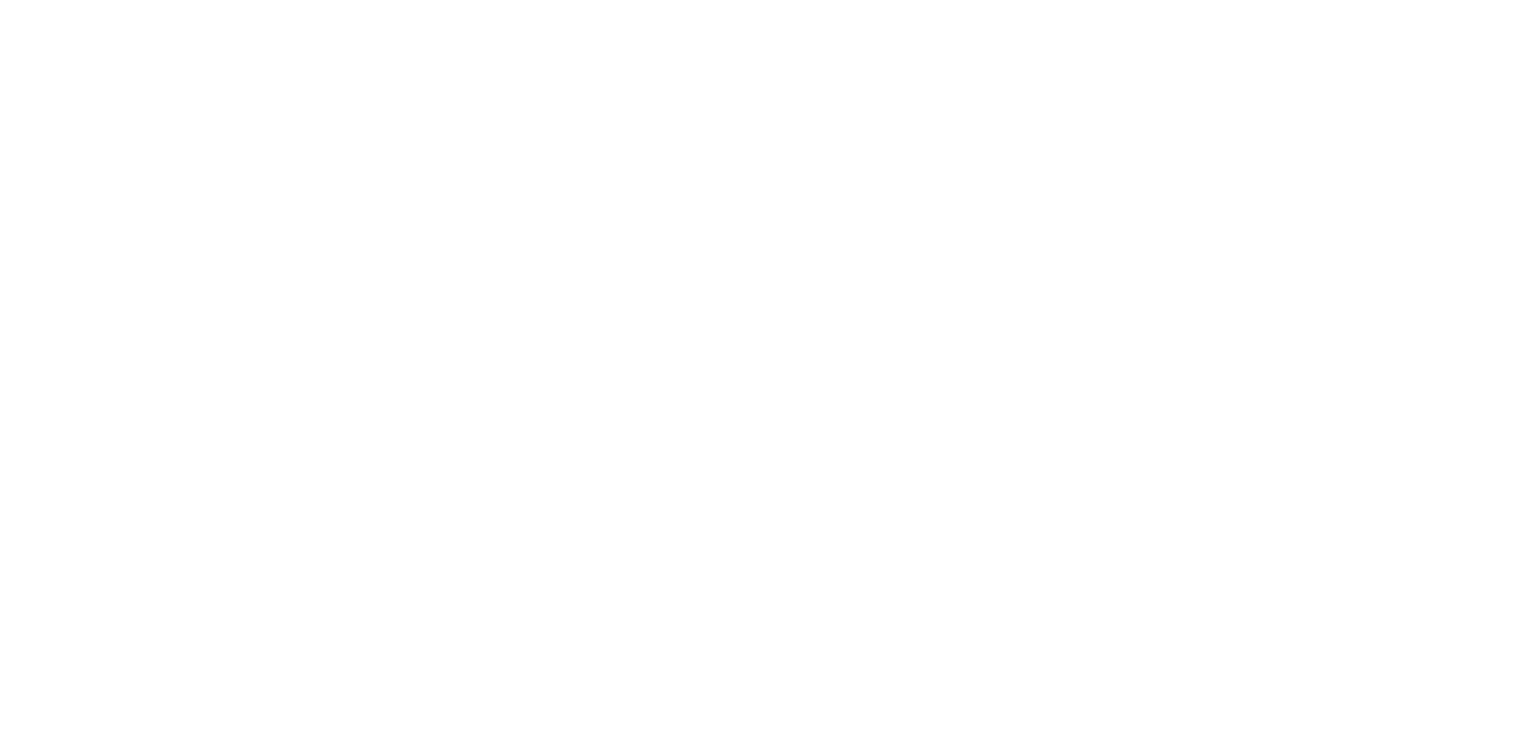 scroll, scrollTop: 0, scrollLeft: 0, axis: both 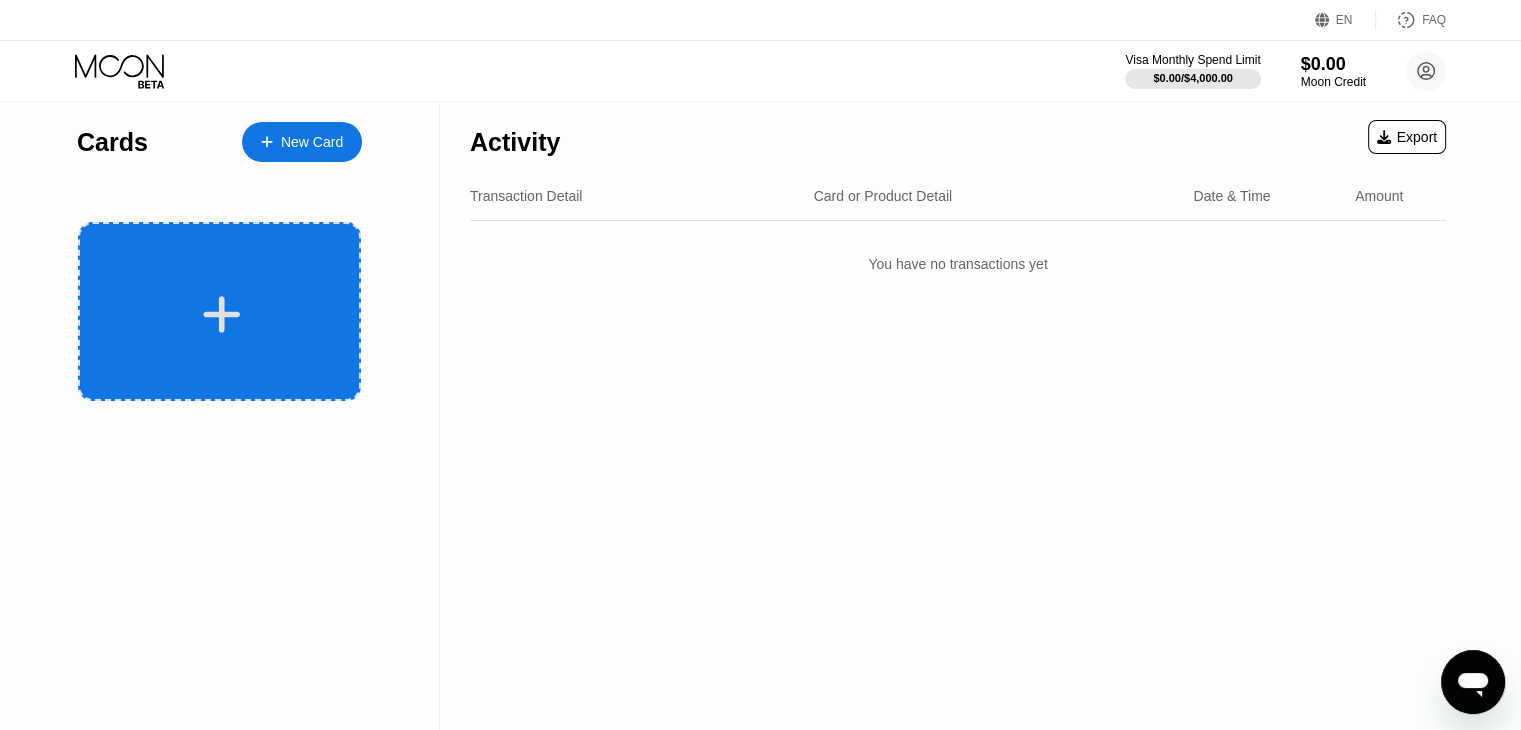 click at bounding box center [222, 314] 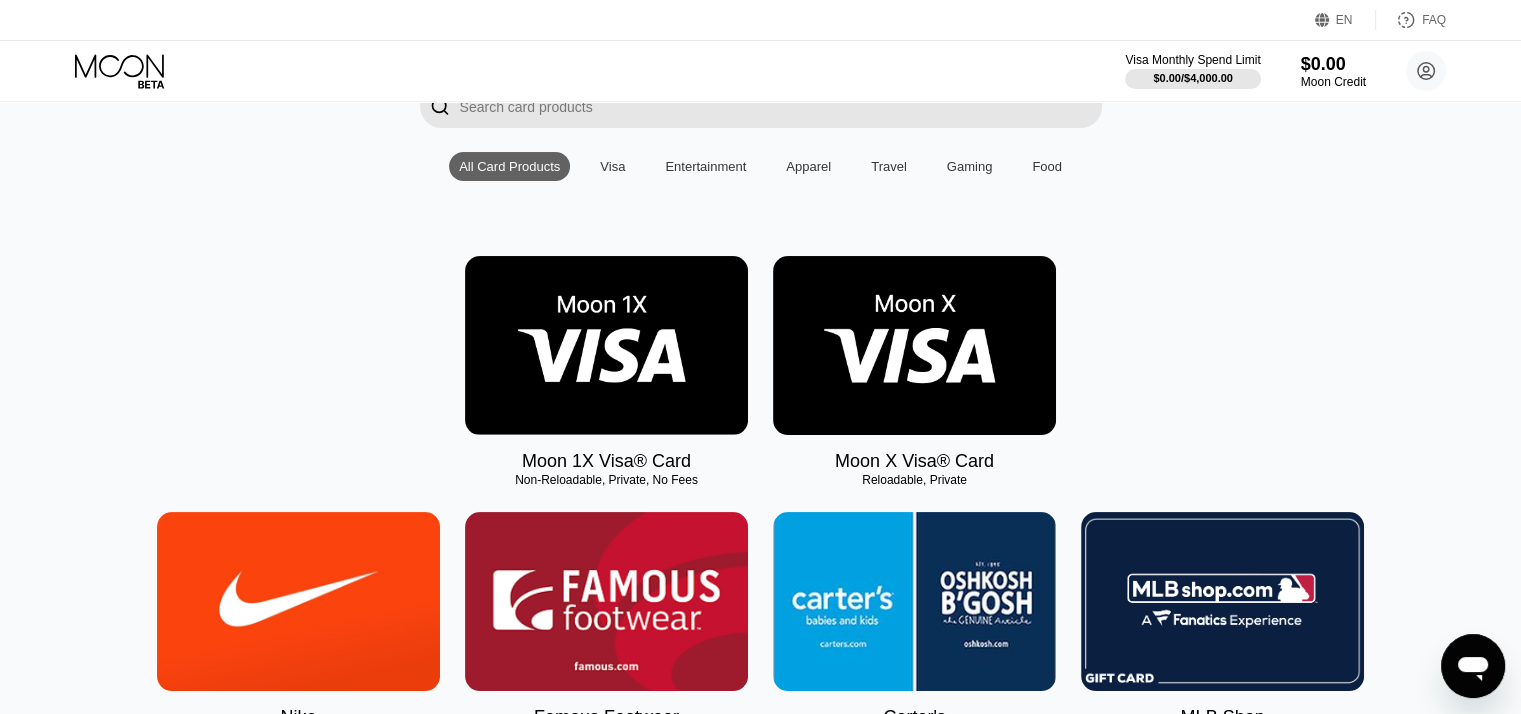scroll, scrollTop: 300, scrollLeft: 0, axis: vertical 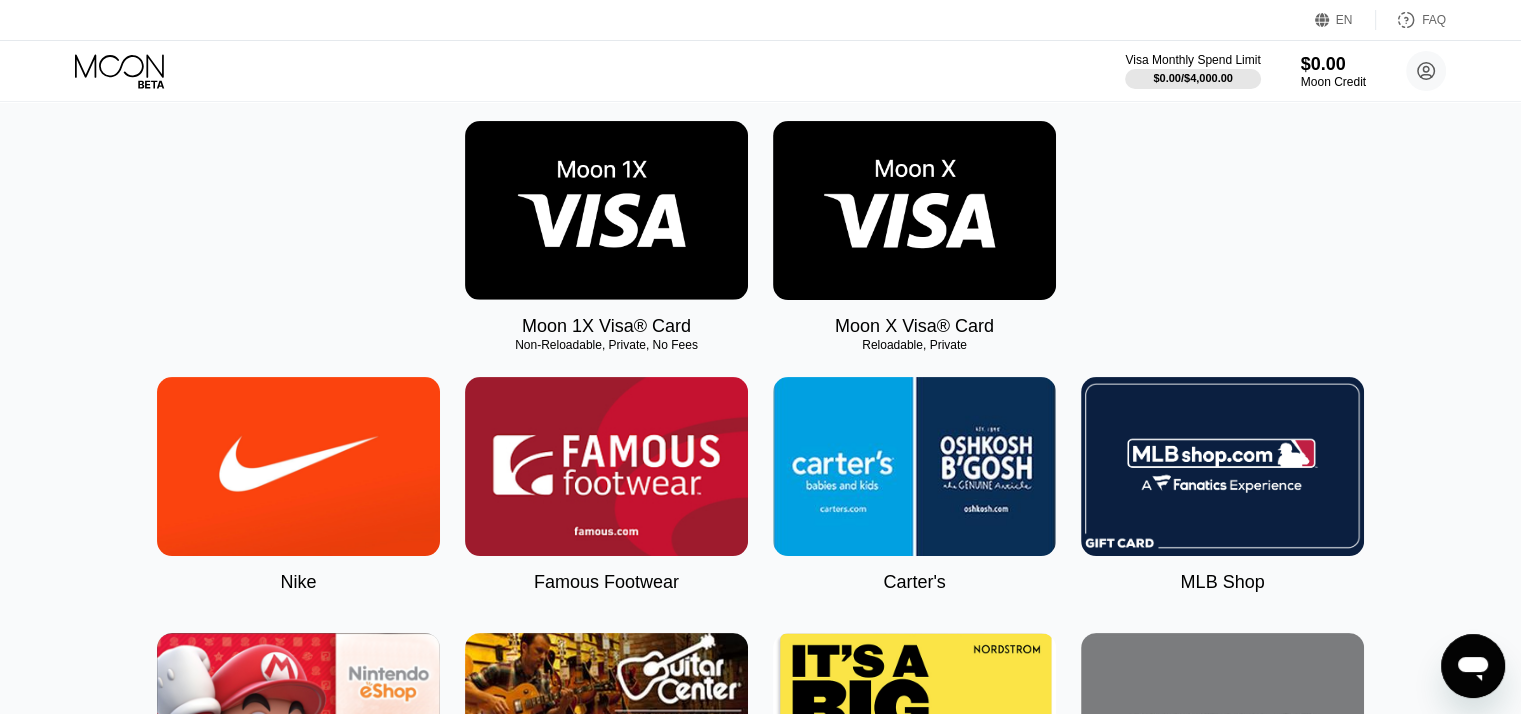 click at bounding box center (606, 210) 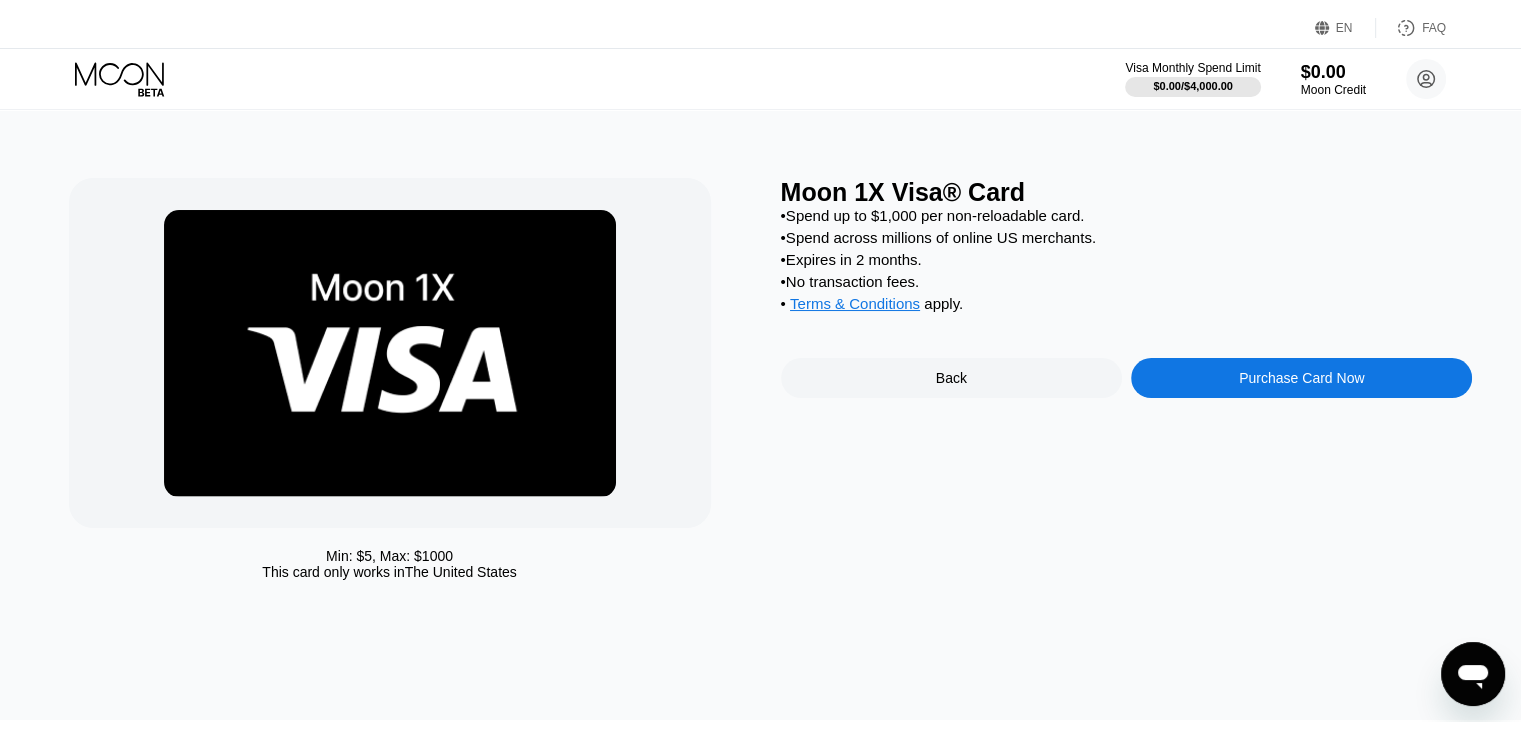 scroll, scrollTop: 0, scrollLeft: 0, axis: both 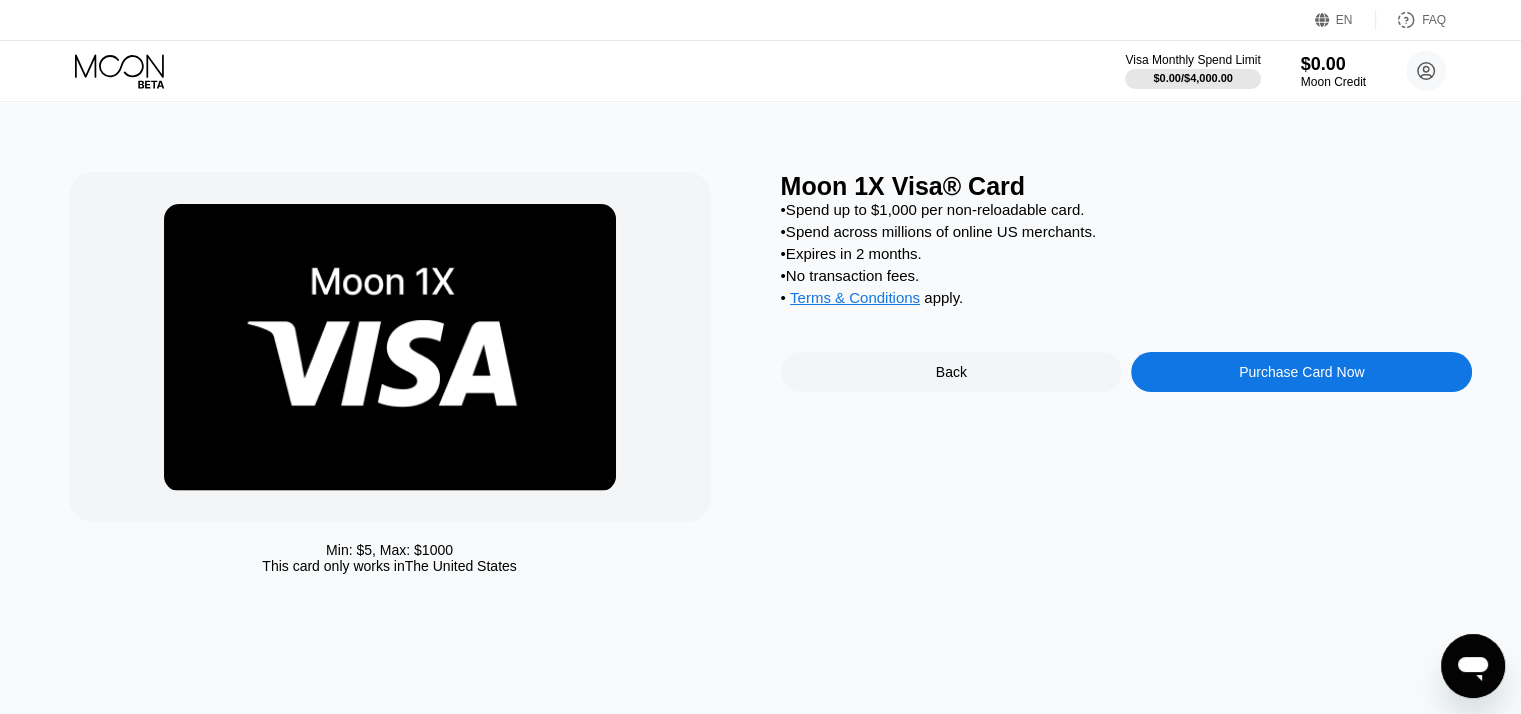 click on "Purchase Card Now" at bounding box center [1301, 372] 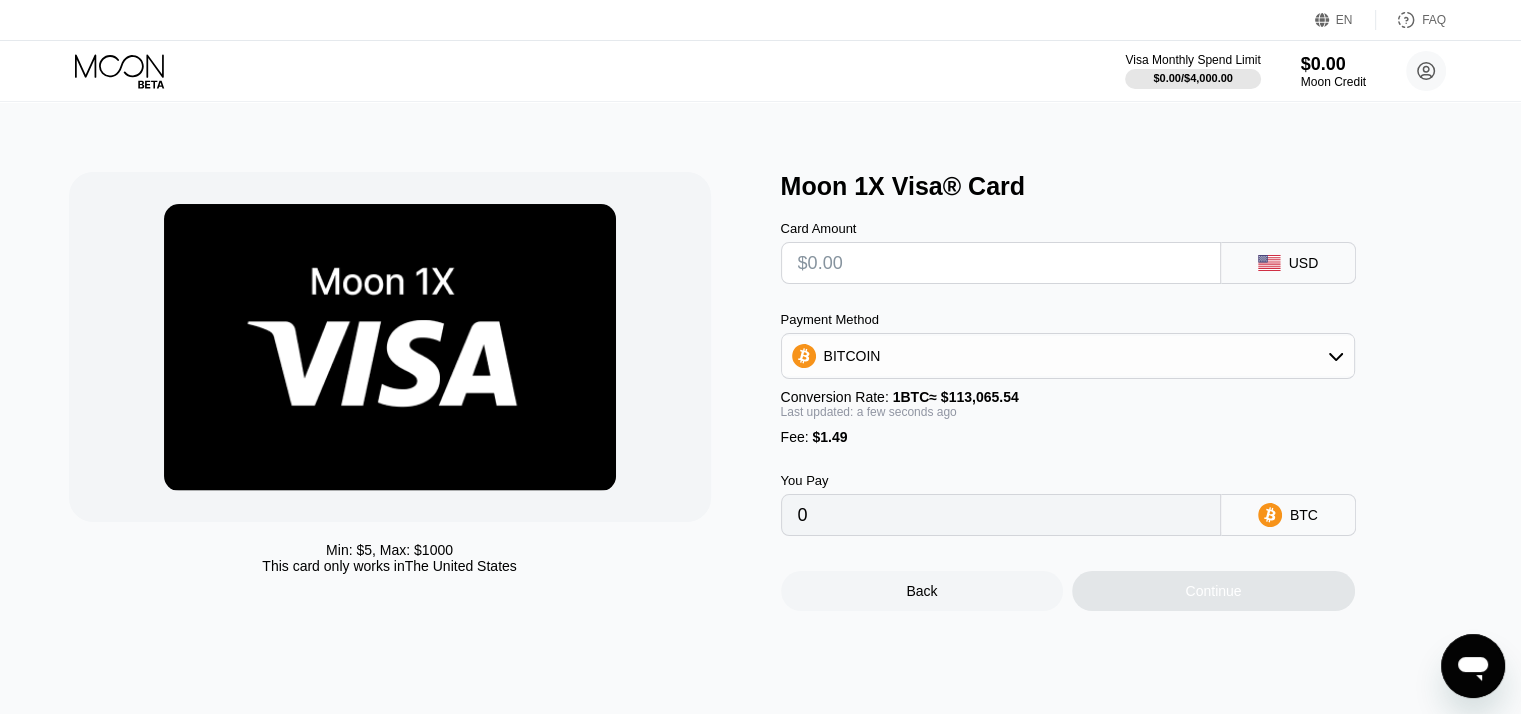 click on "BITCOIN" at bounding box center [1068, 356] 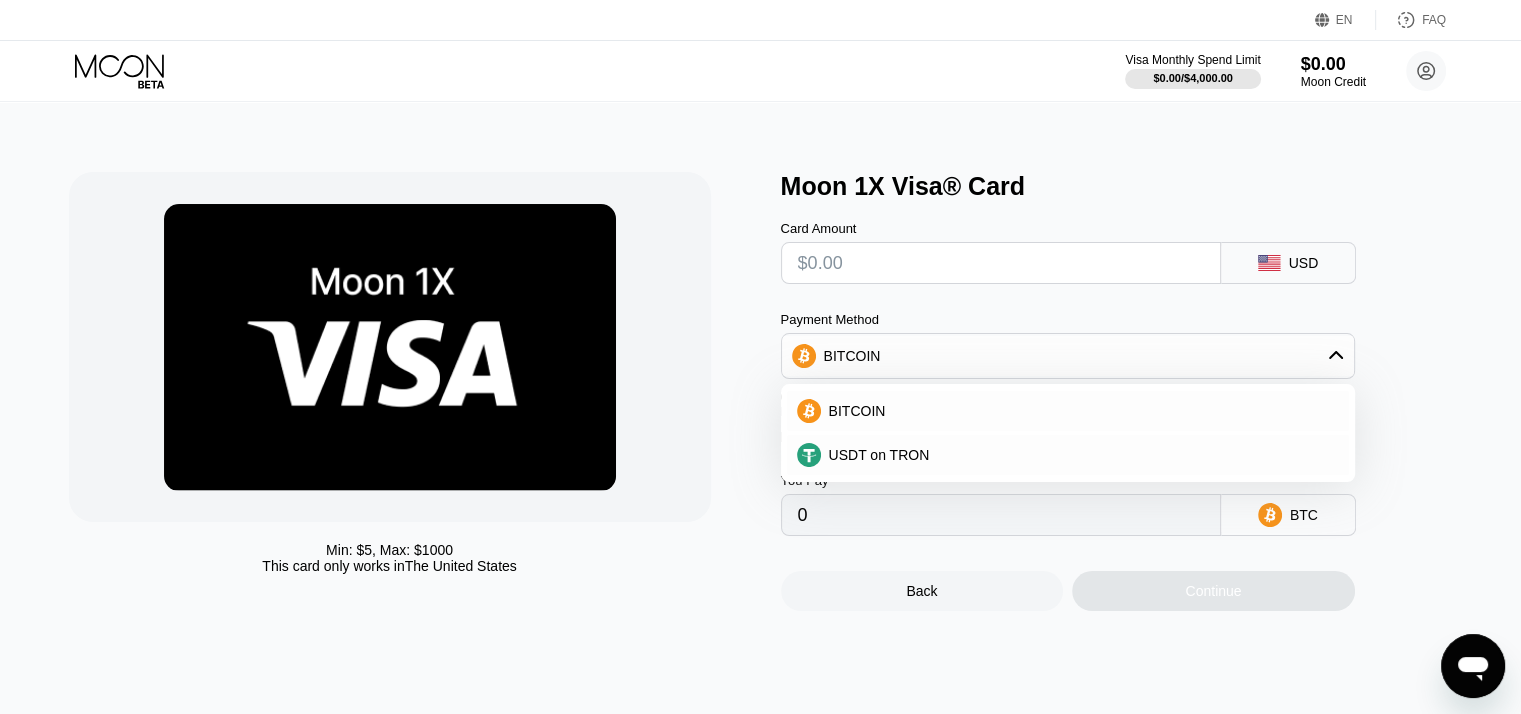 click on "Min: $ 5 , Max: $ 1000 This card only works in  The United States Moon 1X Visa® Card Card Amount USD Payment Method BITCOIN BITCOIN USDT on TRON Conversion Rate:   1  BTC  ≈   $113,065.54 Last updated:   a few seconds ago Fee :   $1.49 You Pay 0 BTC Back Continue" at bounding box center (761, 408) 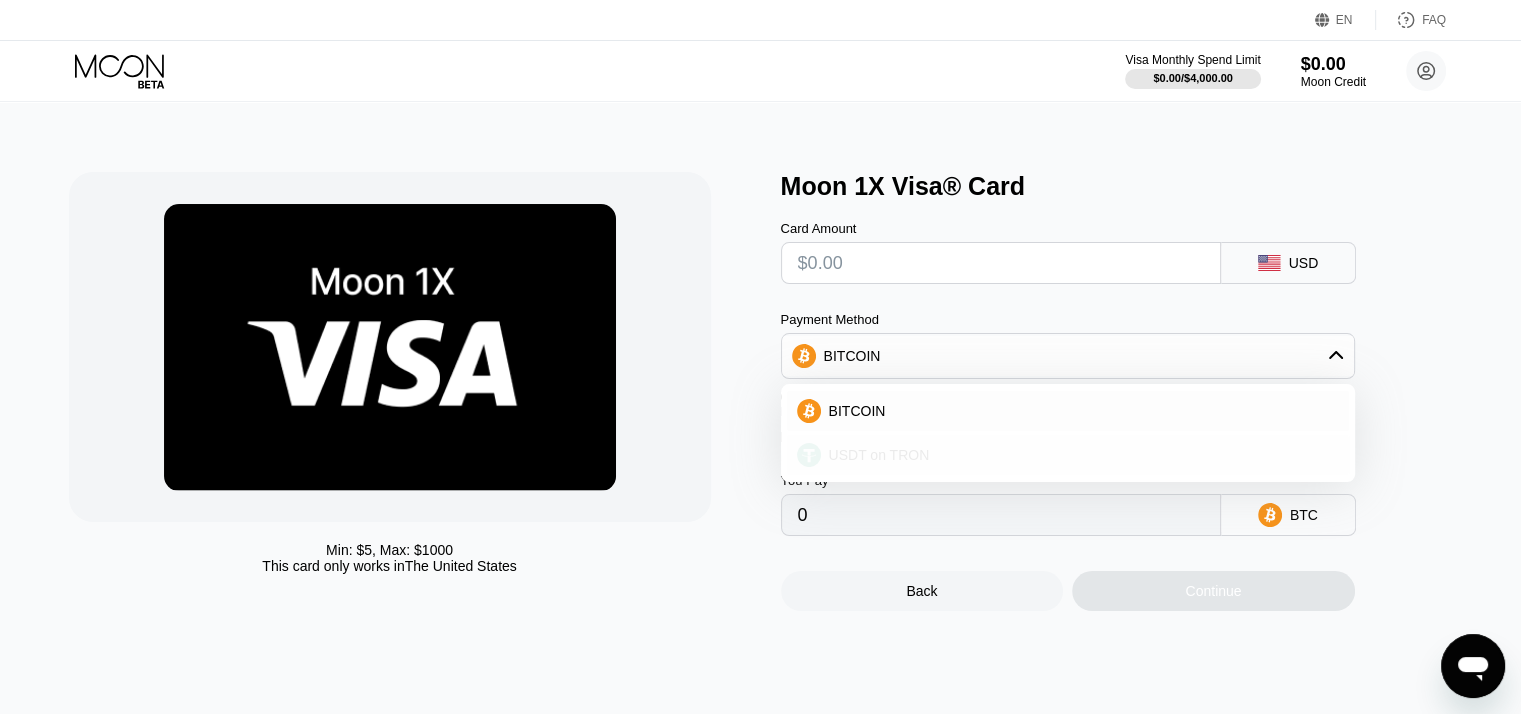 click on "USDT on TRON" at bounding box center [879, 455] 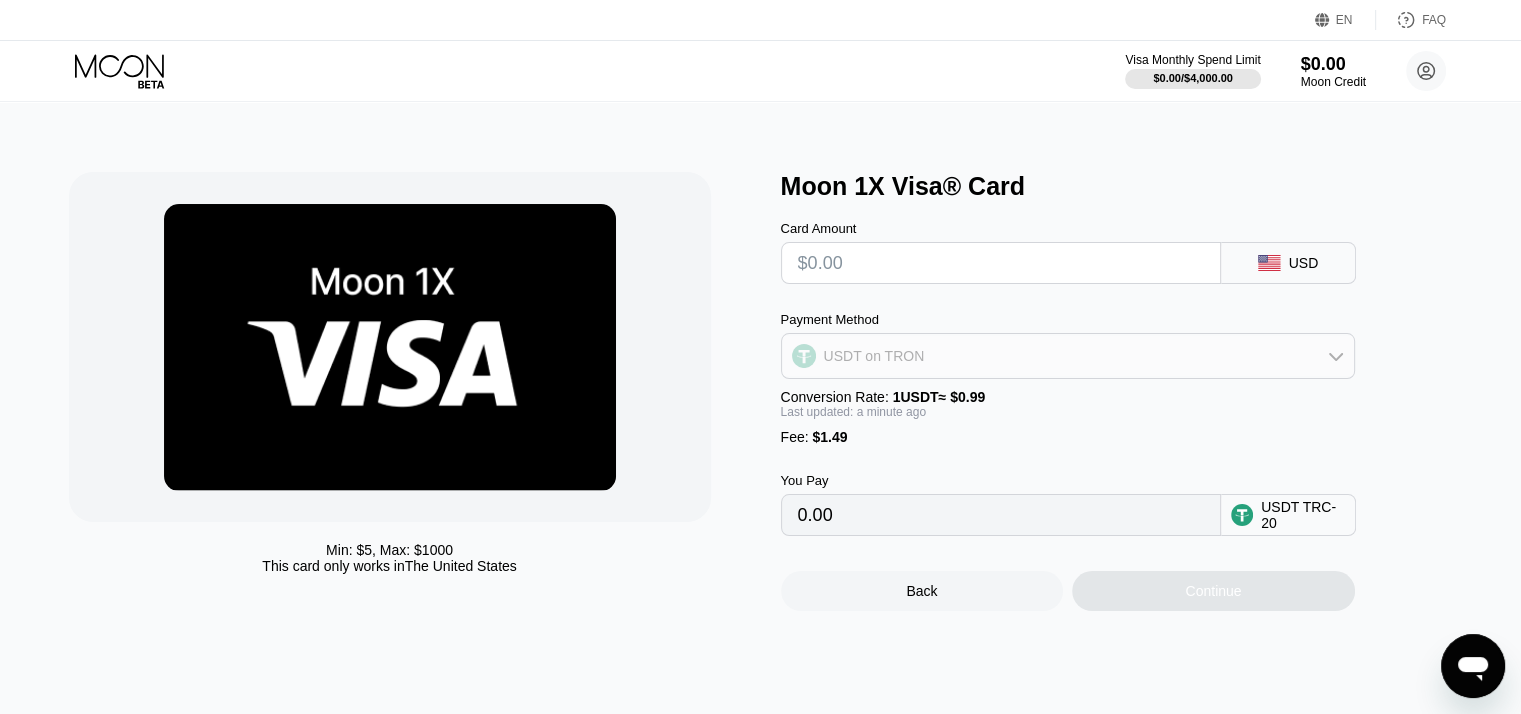 click on "USDT on TRON" at bounding box center (1068, 356) 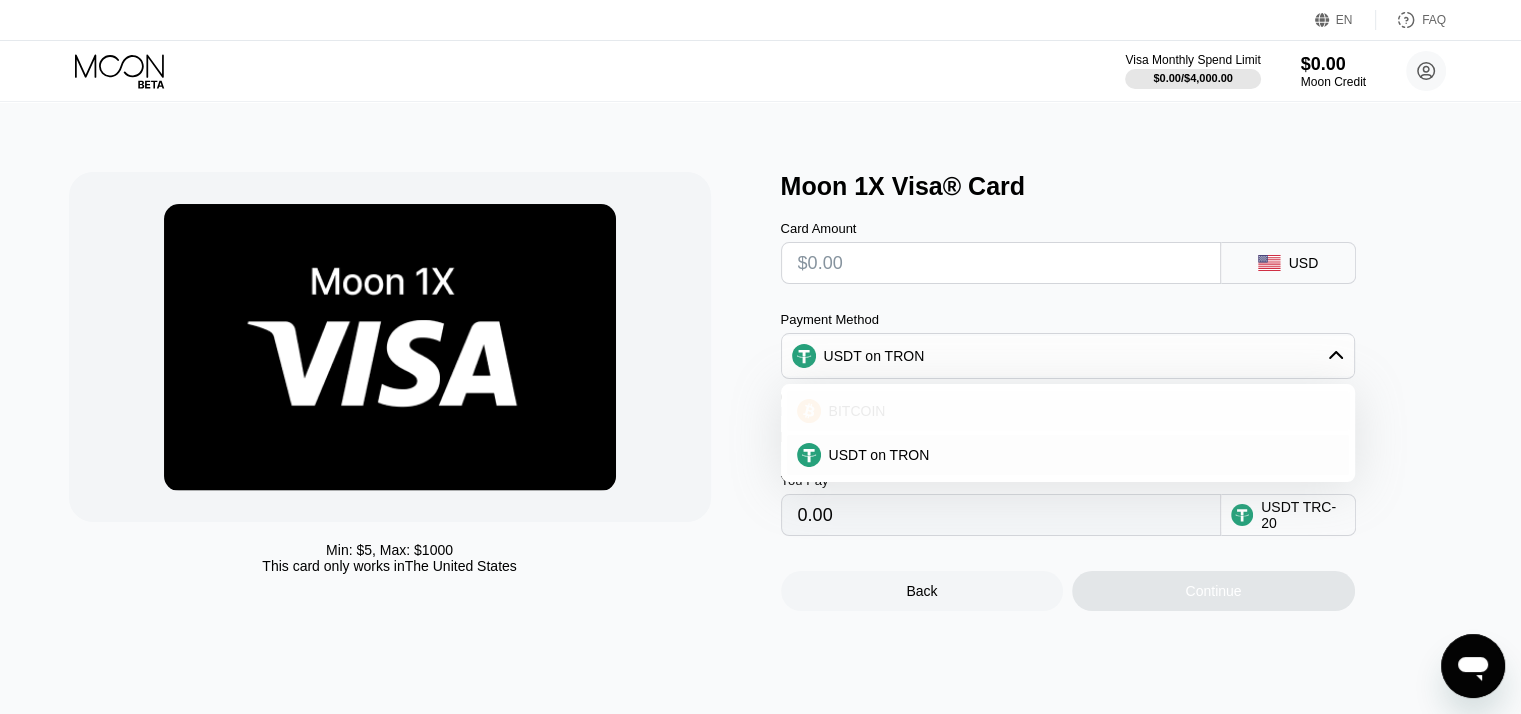 click on "BITCOIN" at bounding box center (1068, 411) 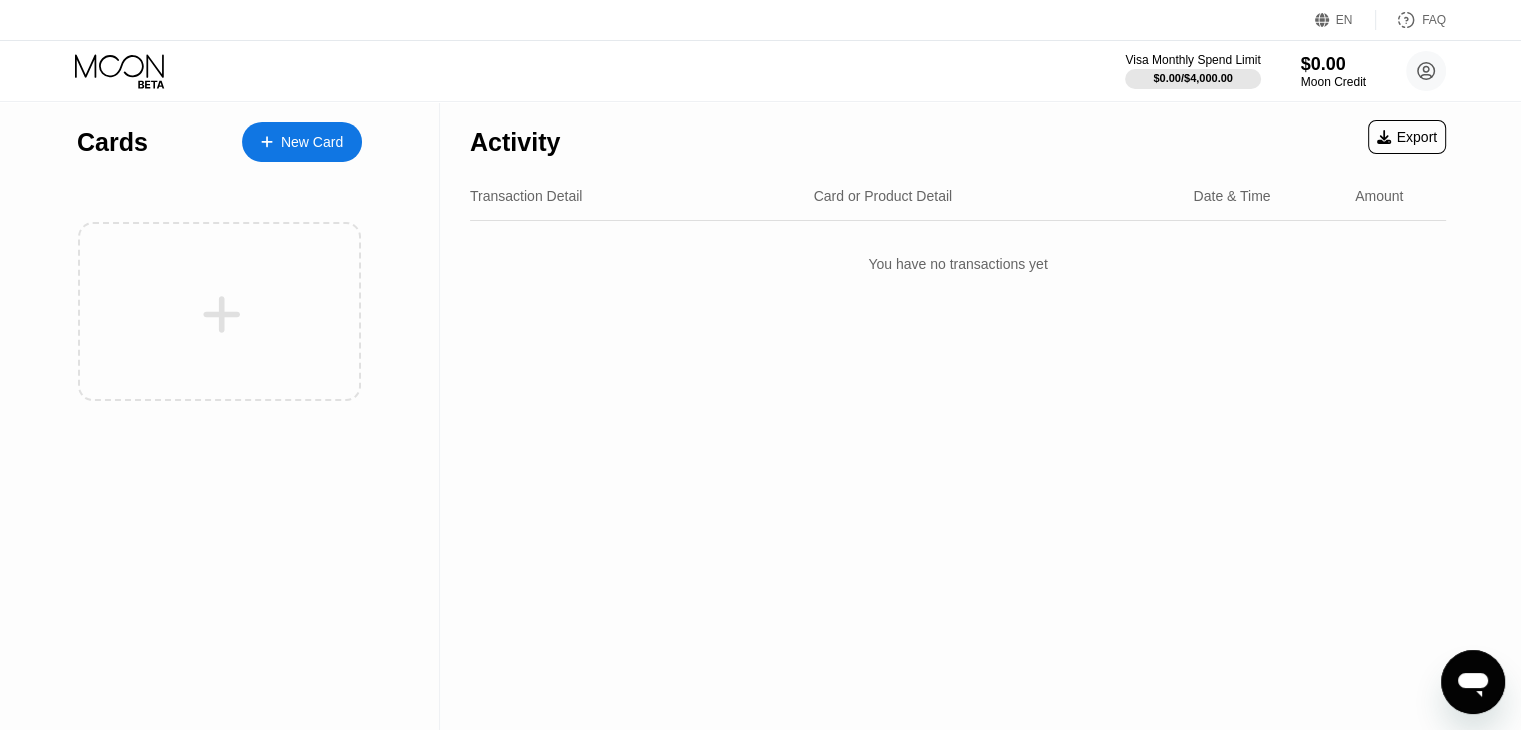 click on "Cards    New Card" at bounding box center [220, 416] 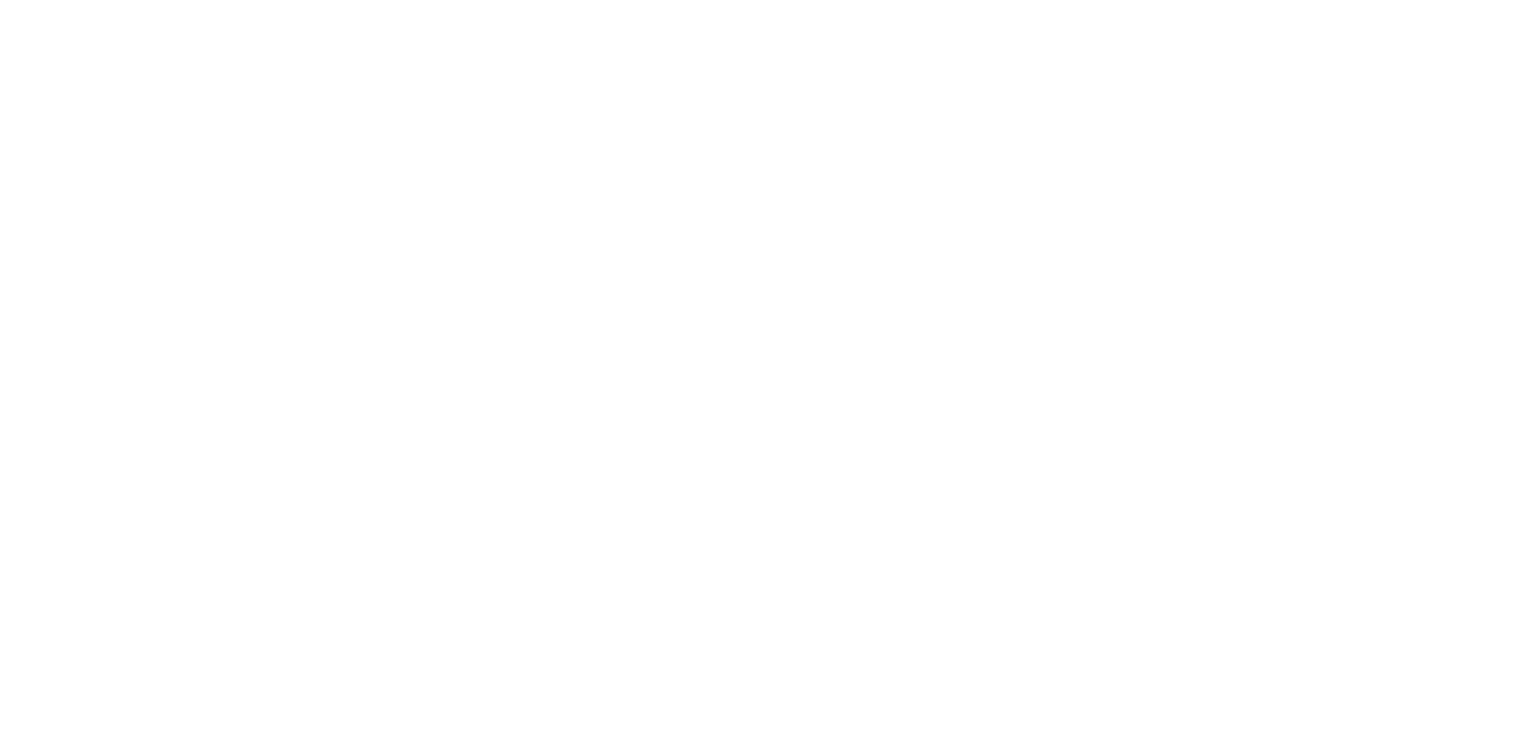 scroll, scrollTop: 0, scrollLeft: 0, axis: both 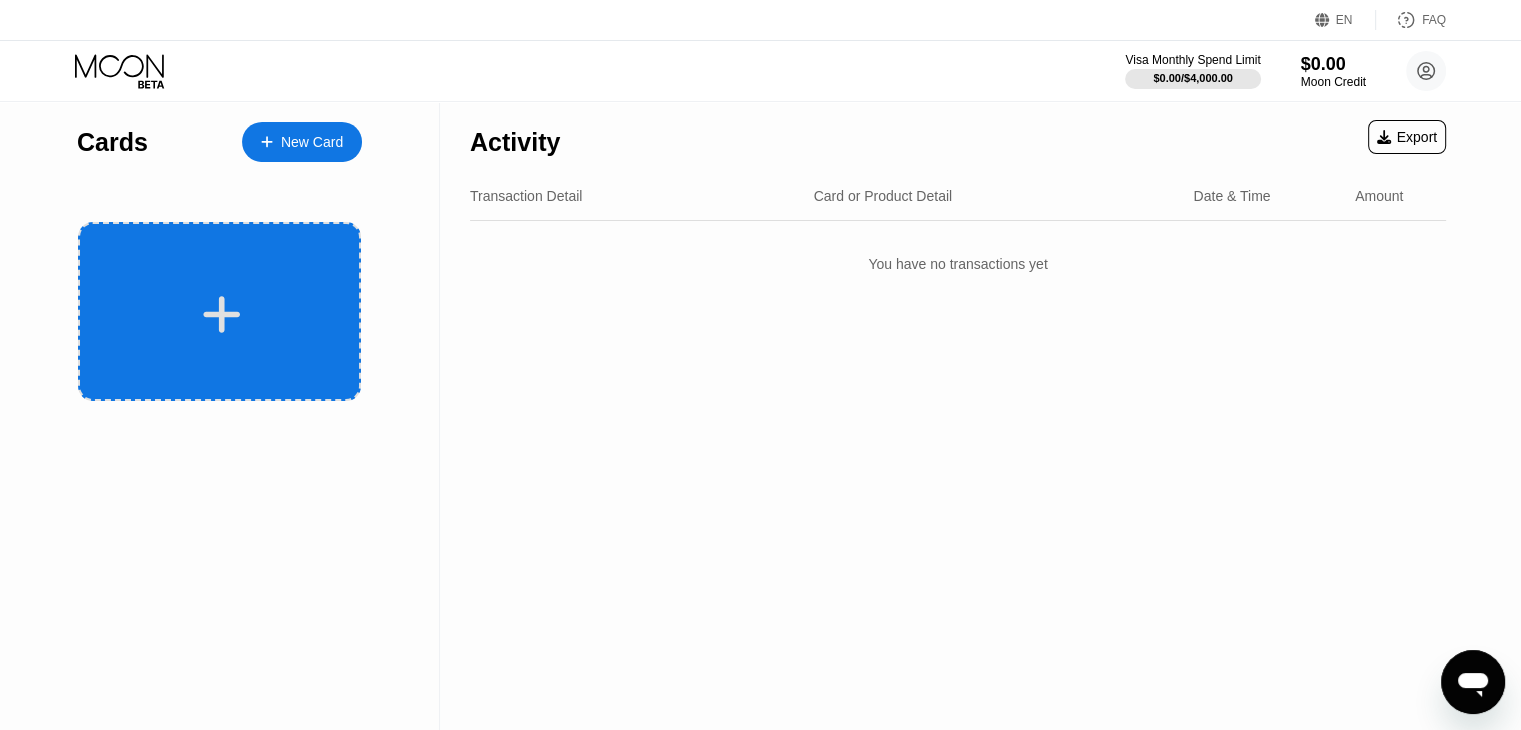 click at bounding box center [222, 314] 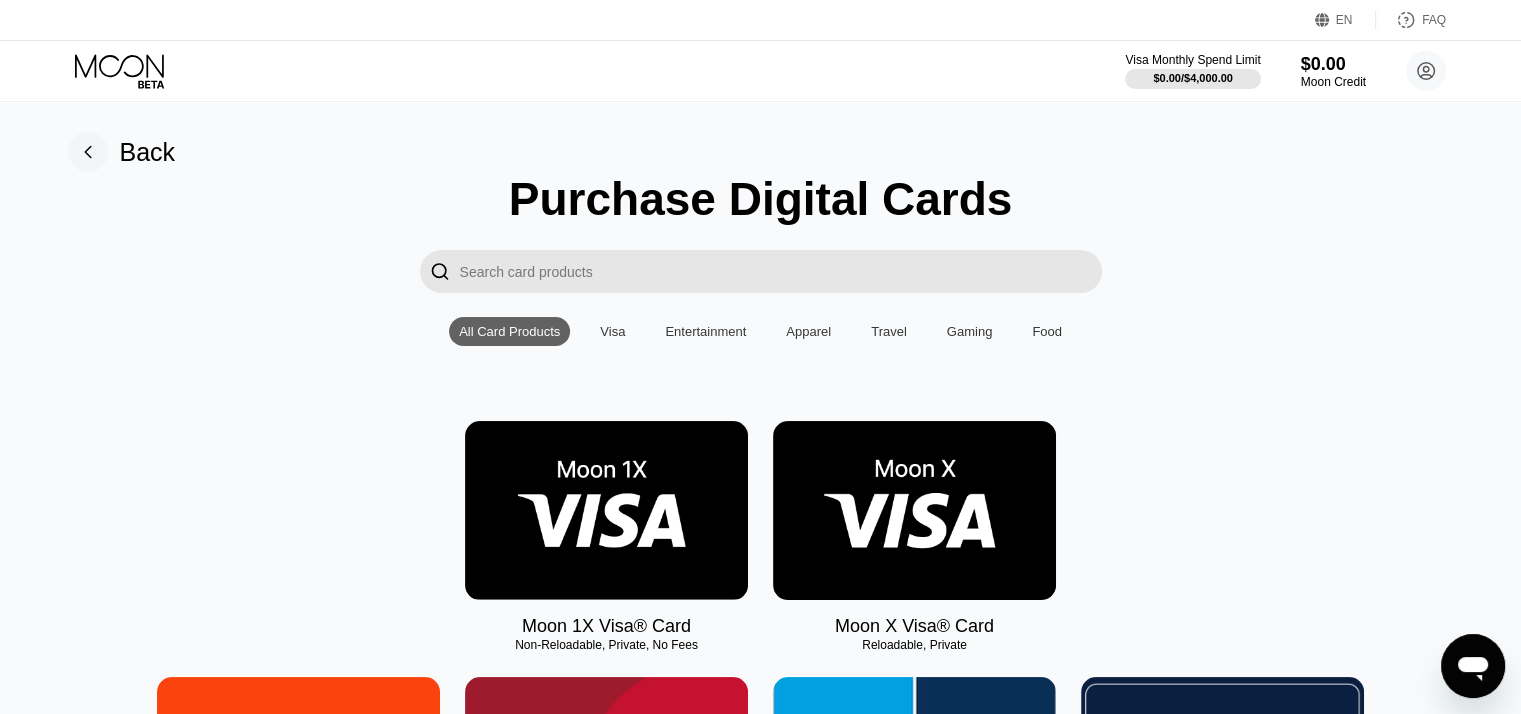 click at bounding box center (914, 510) 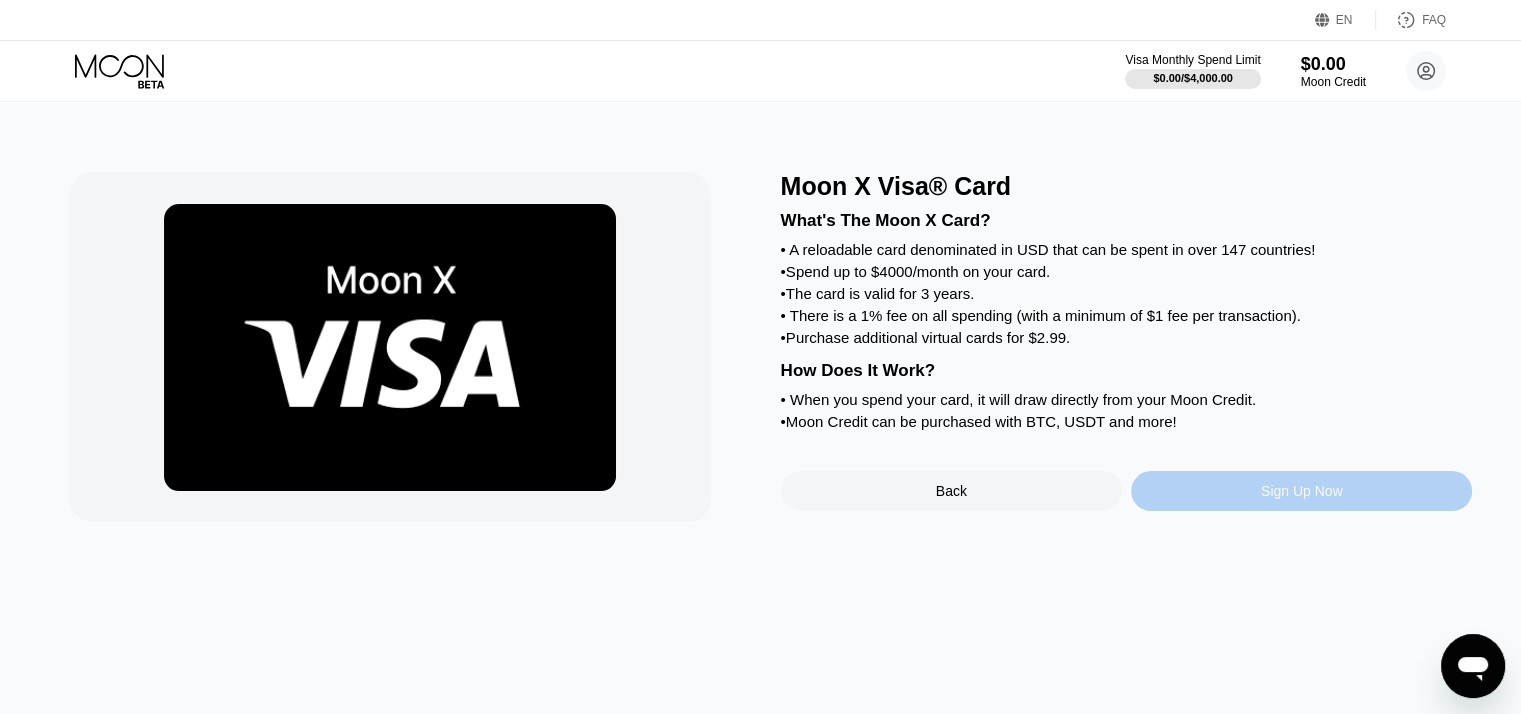 click on "Sign Up Now" at bounding box center (1301, 491) 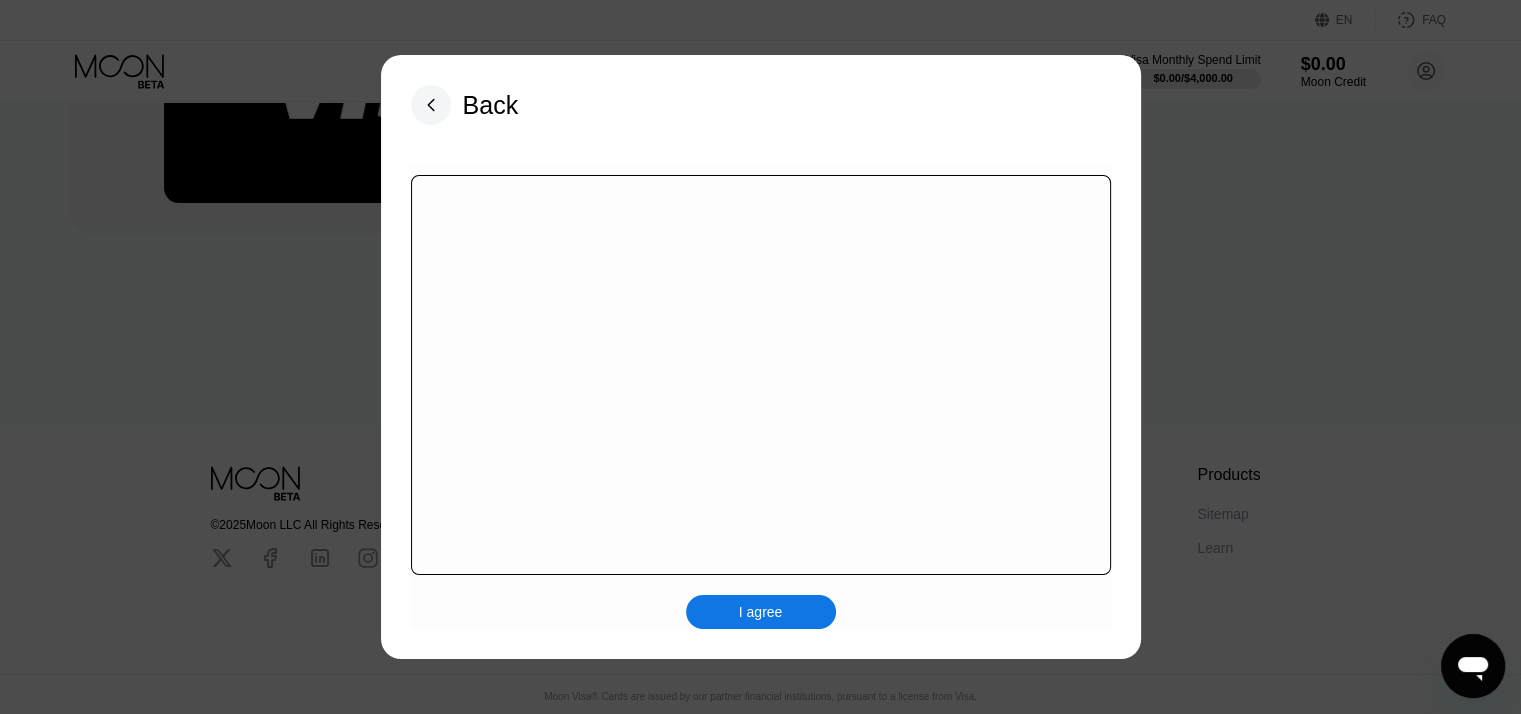 scroll, scrollTop: 304, scrollLeft: 0, axis: vertical 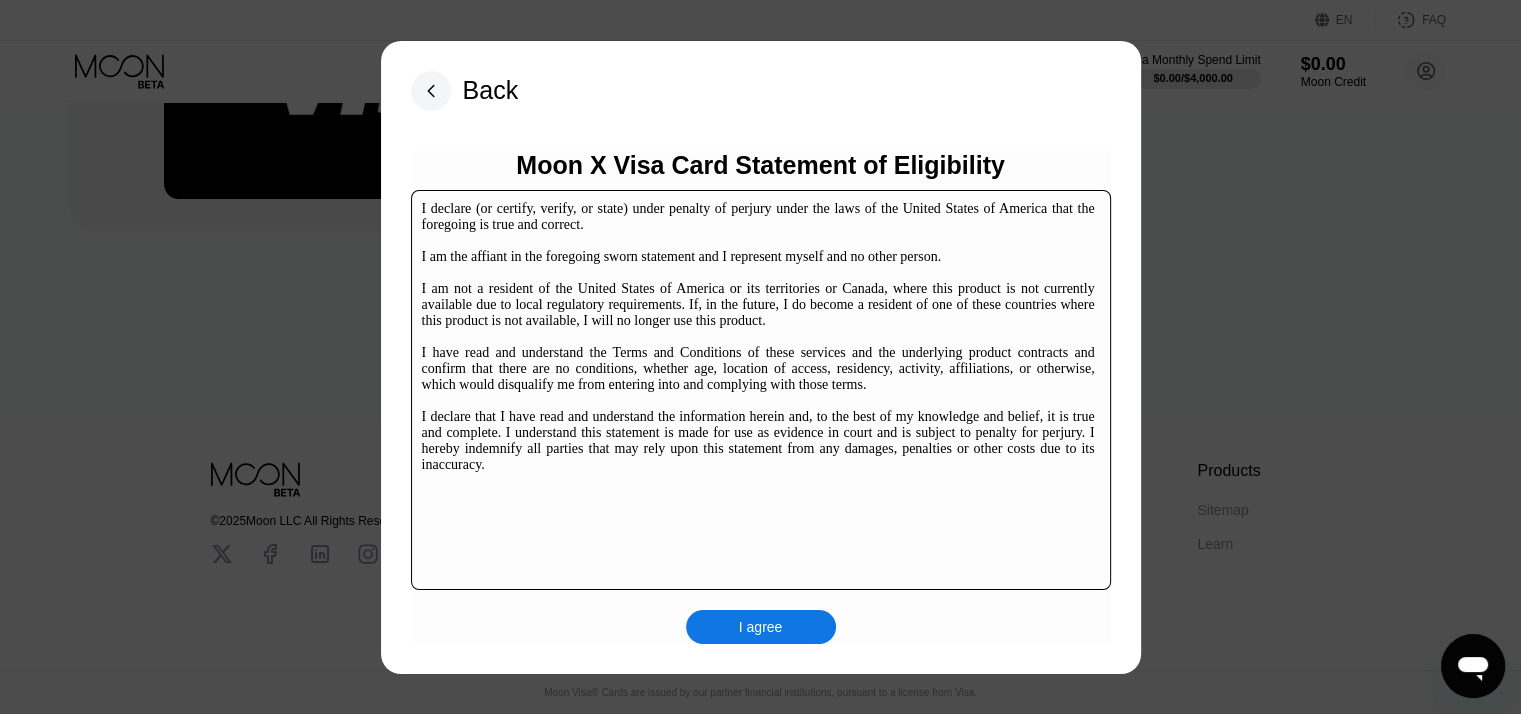 click on "I agree" at bounding box center [761, 627] 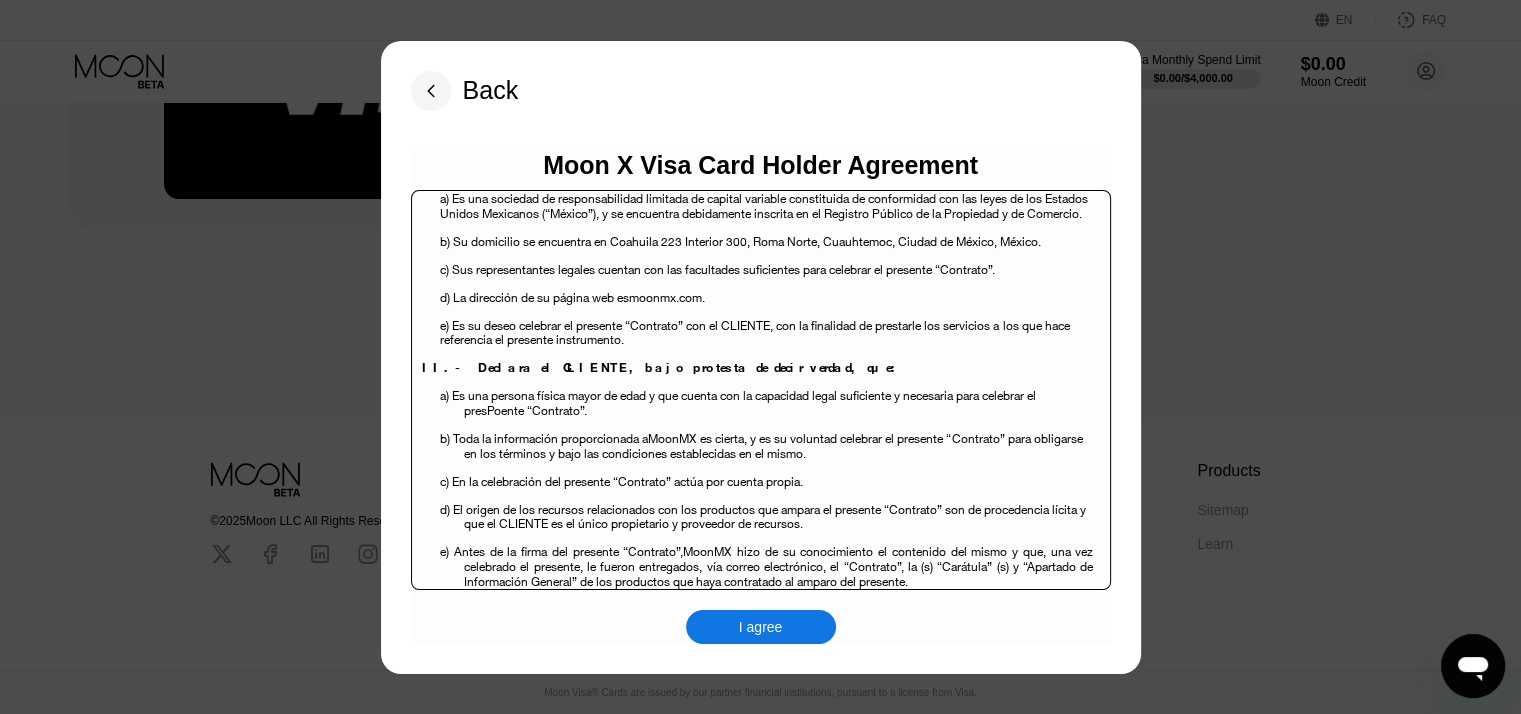 scroll, scrollTop: 200, scrollLeft: 0, axis: vertical 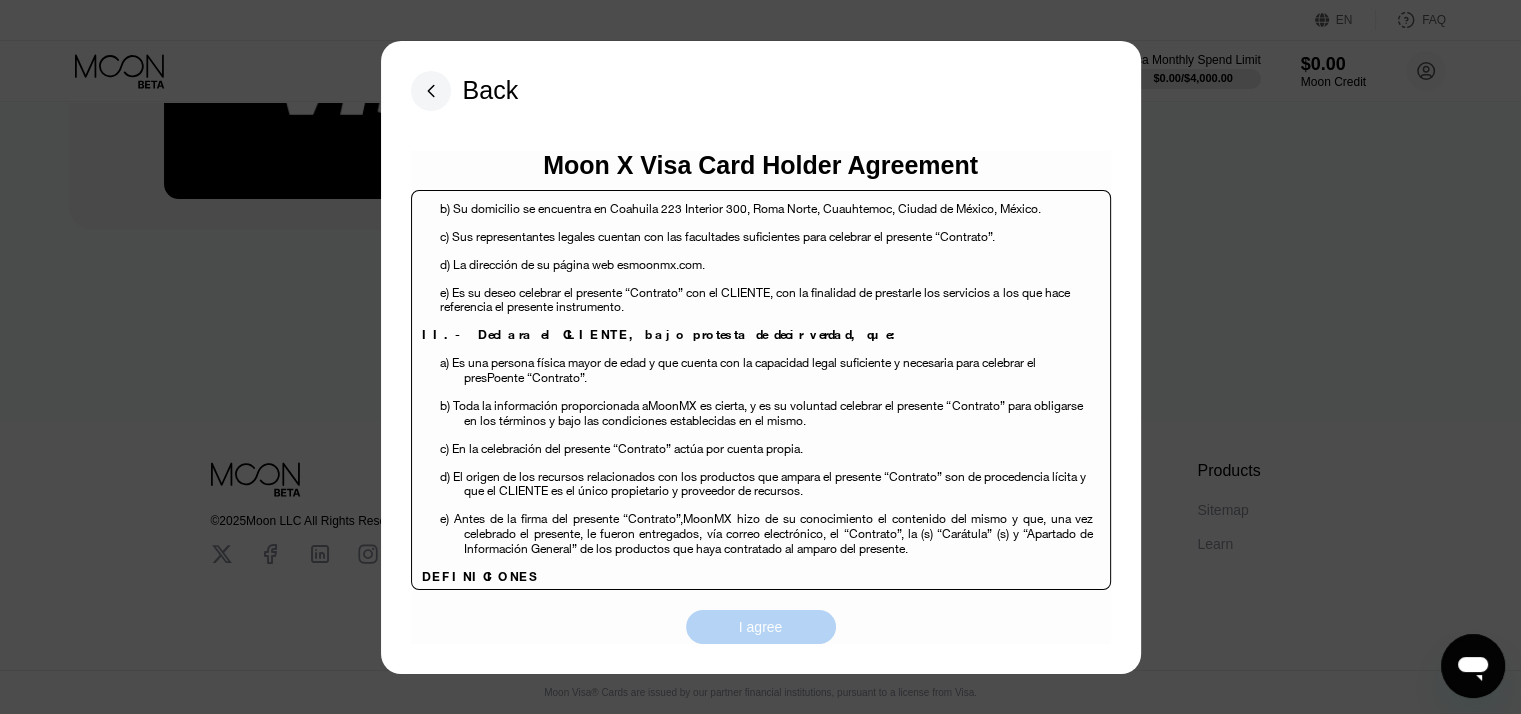click on "I agree" at bounding box center [761, 627] 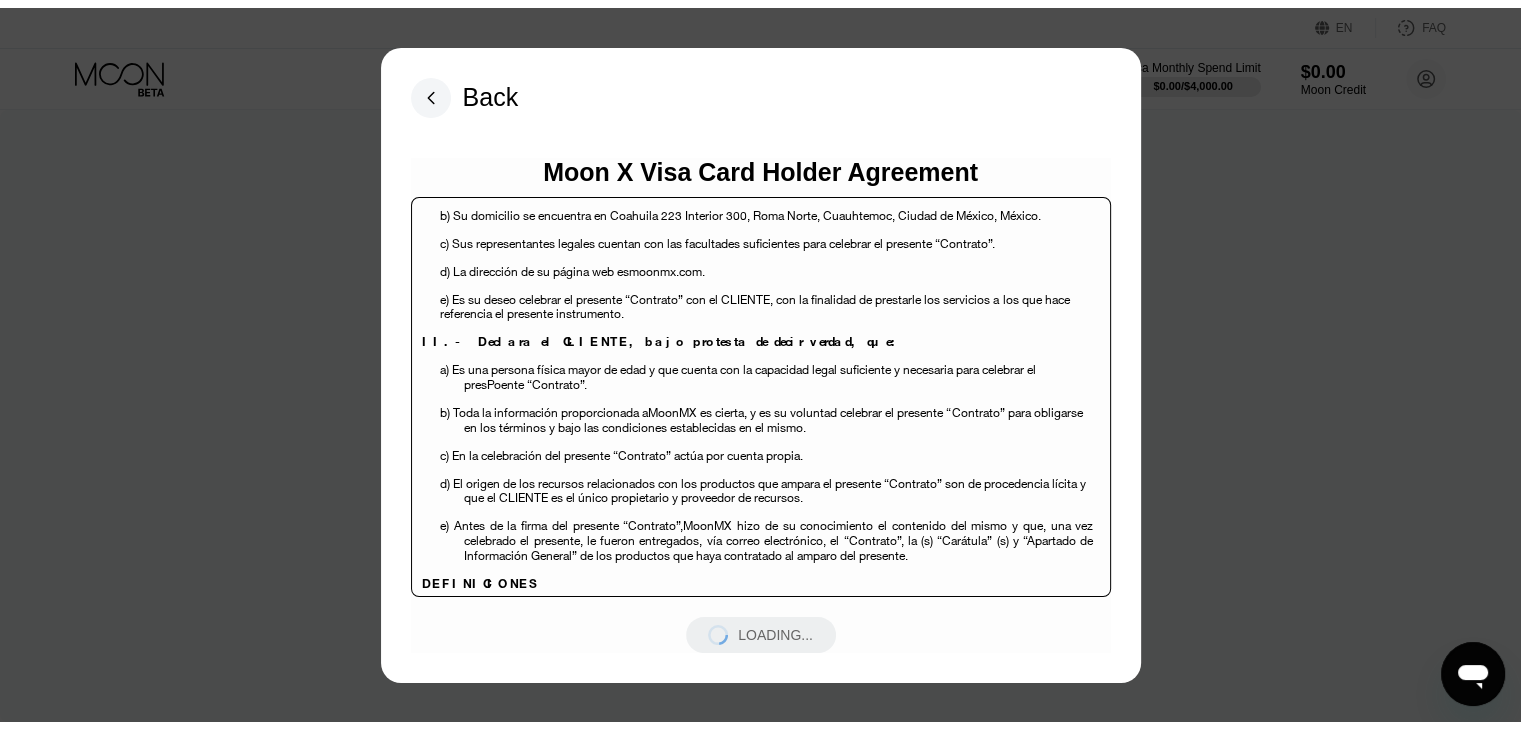 scroll, scrollTop: 0, scrollLeft: 0, axis: both 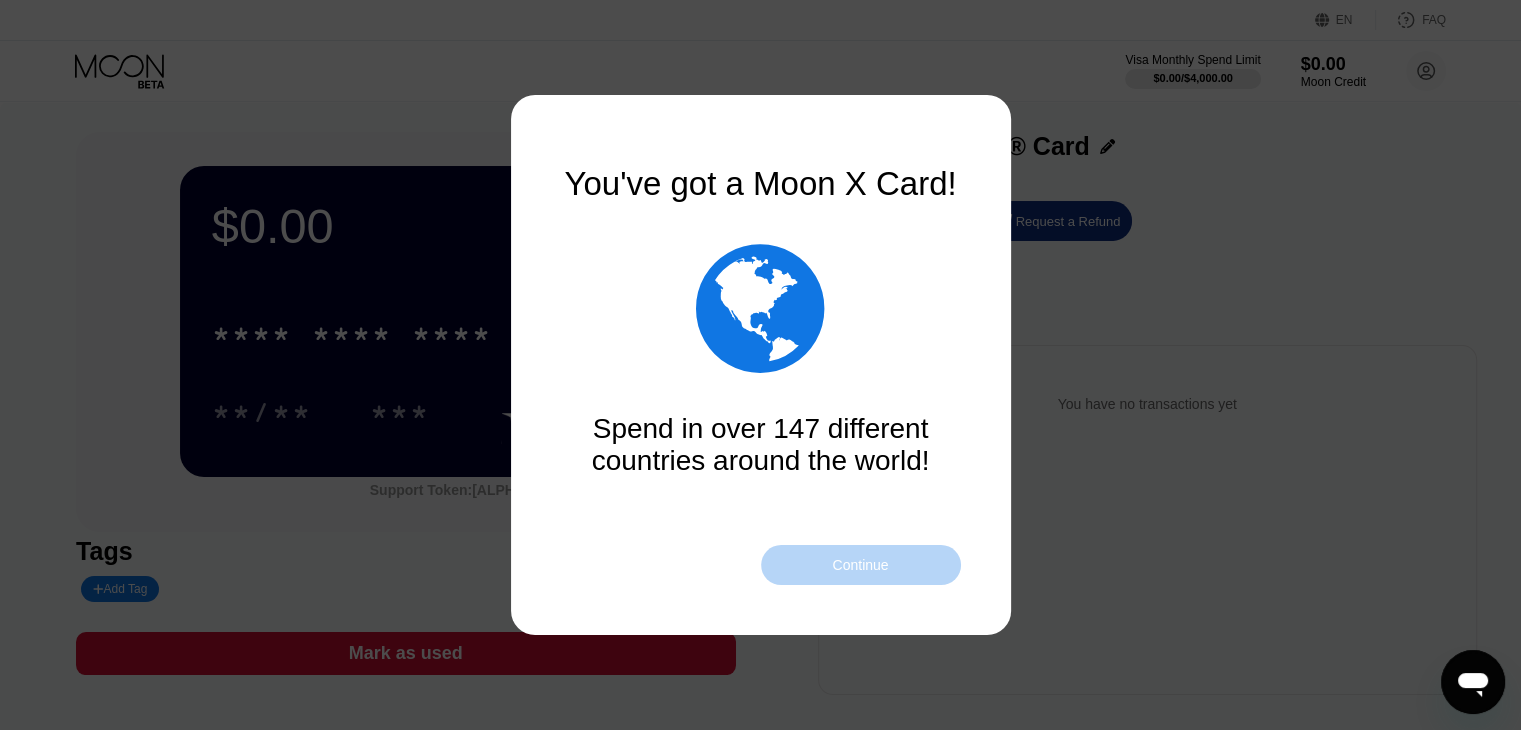 click on "Continue" at bounding box center [861, 565] 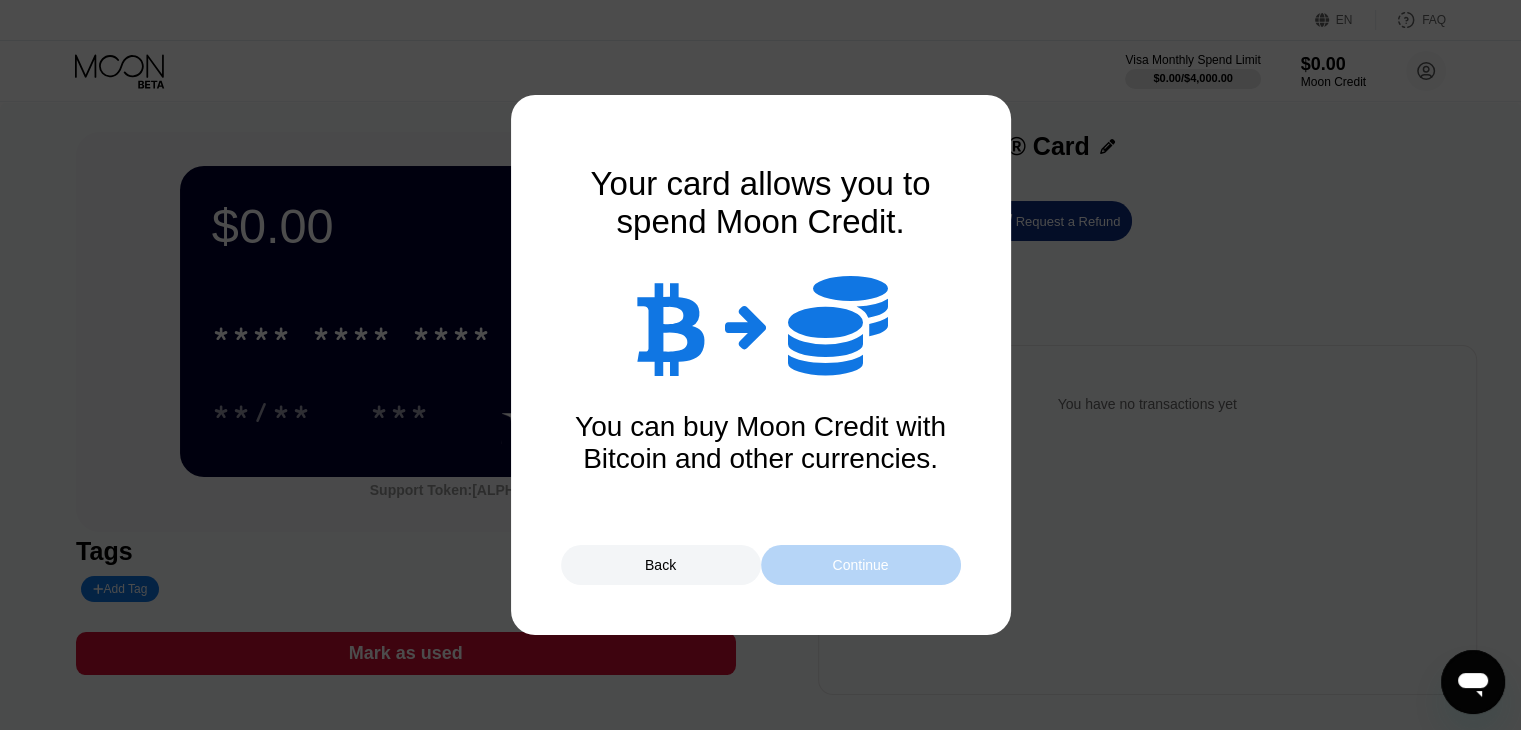 click on "Continue" at bounding box center (861, 565) 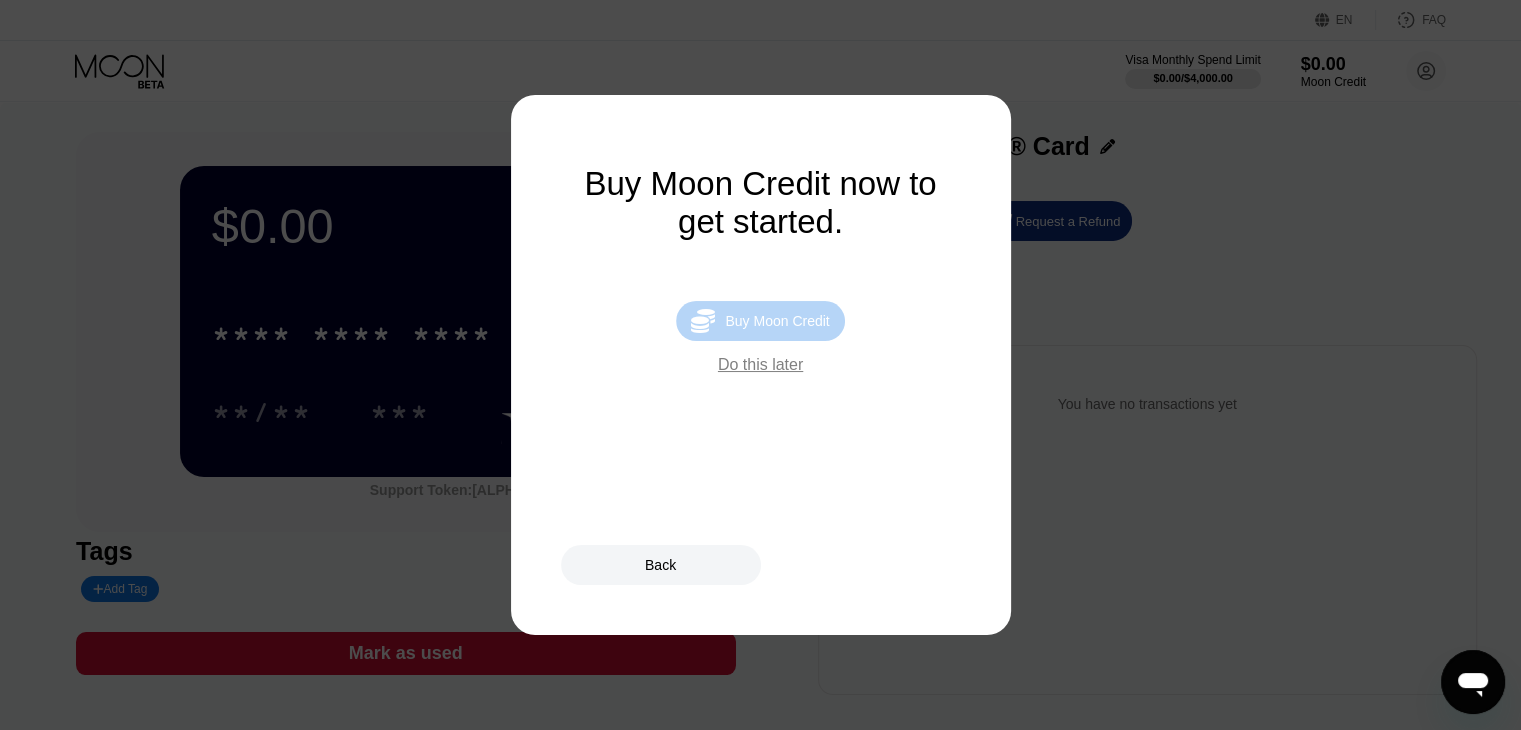click on "Buy Moon Credit" at bounding box center (777, 321) 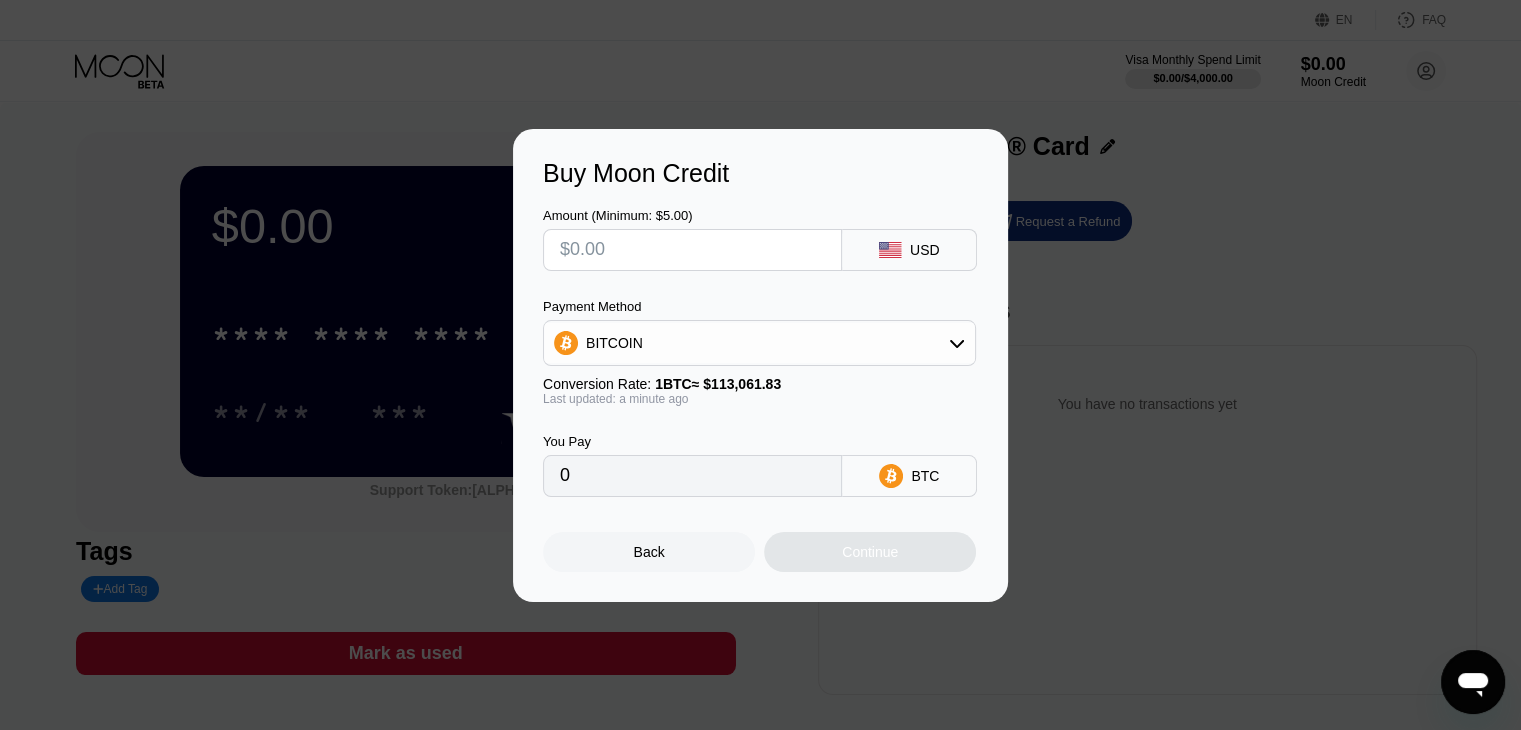 click at bounding box center [692, 250] 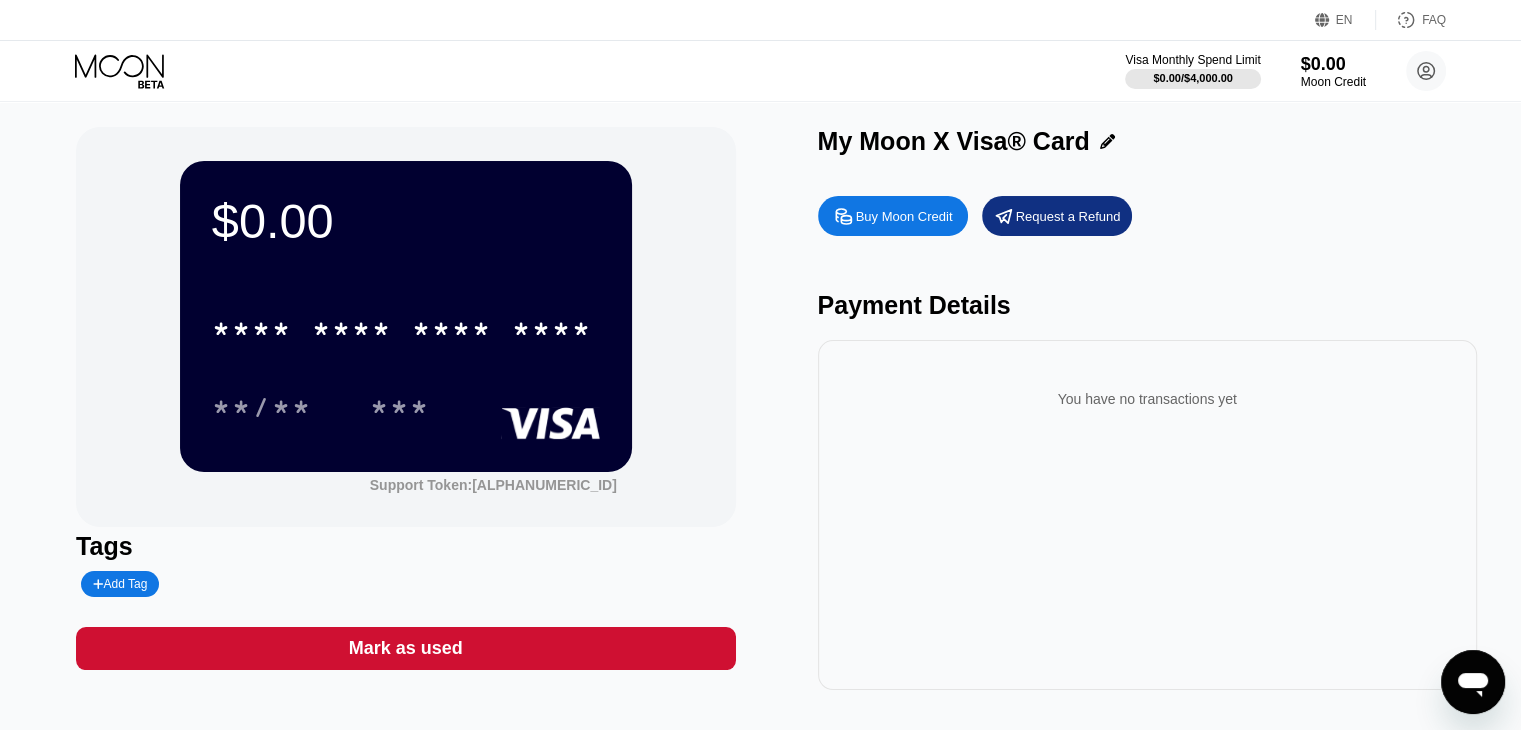 scroll, scrollTop: 0, scrollLeft: 0, axis: both 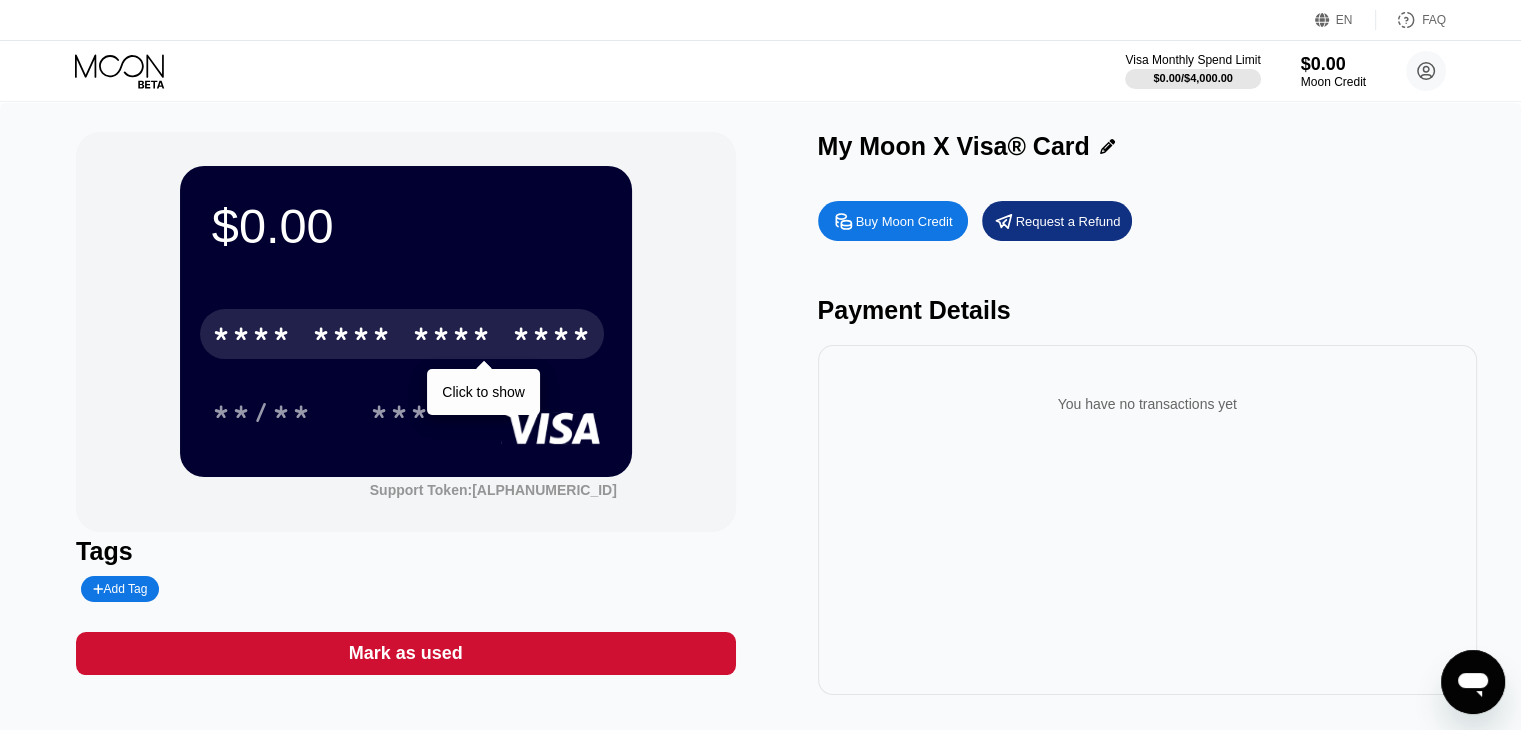 click on "* * * *" at bounding box center (252, 337) 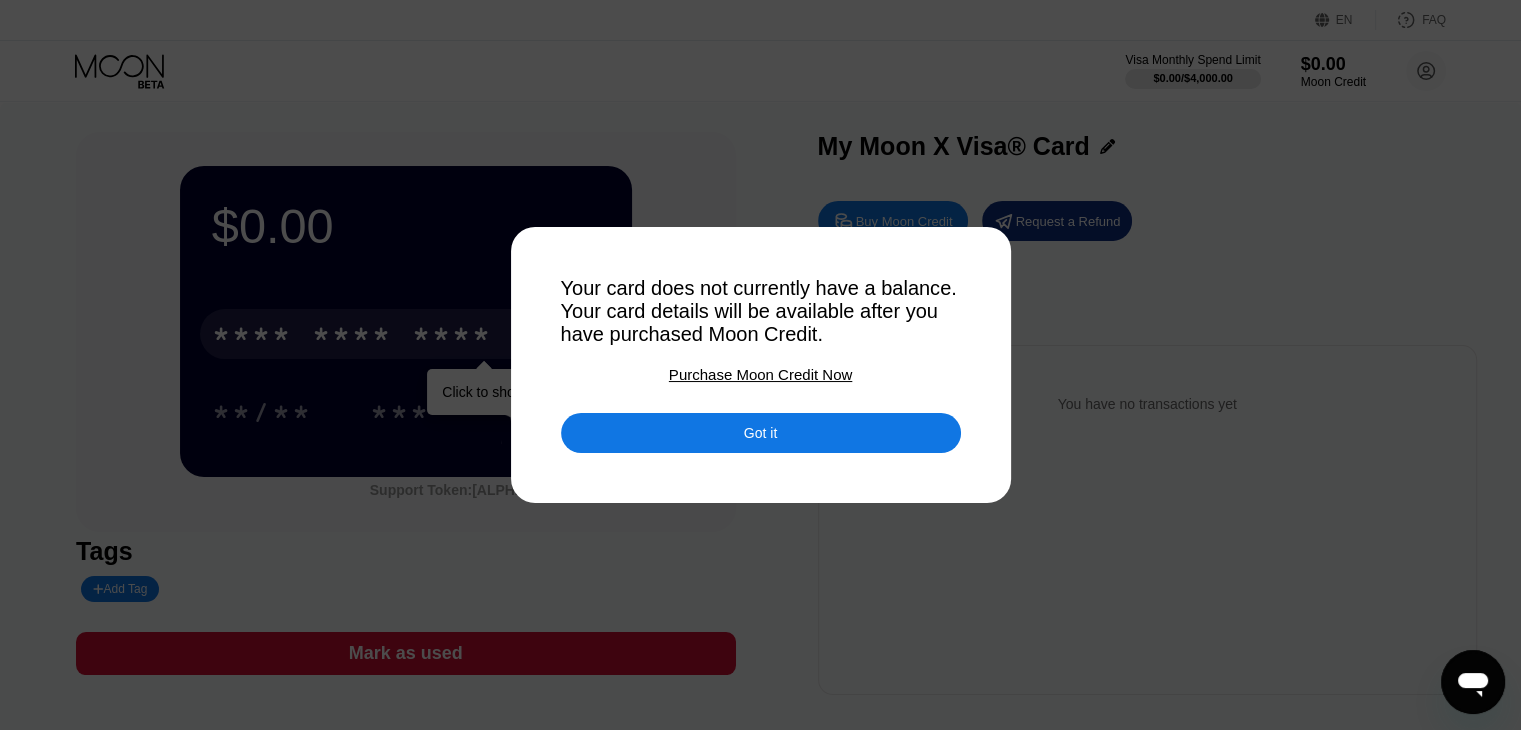 click on "Got it" at bounding box center [761, 433] 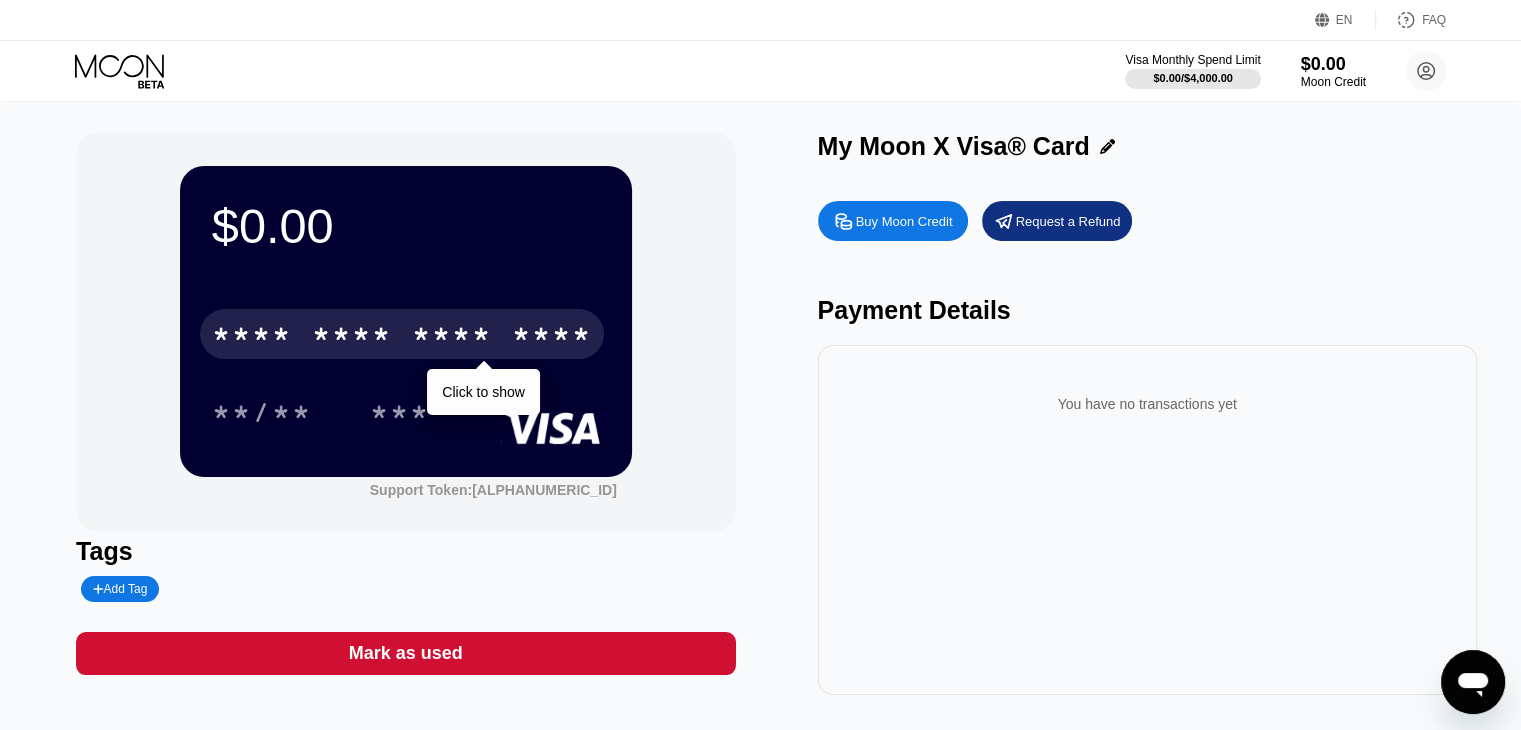 click on "Buy Moon Credit" at bounding box center [904, 221] 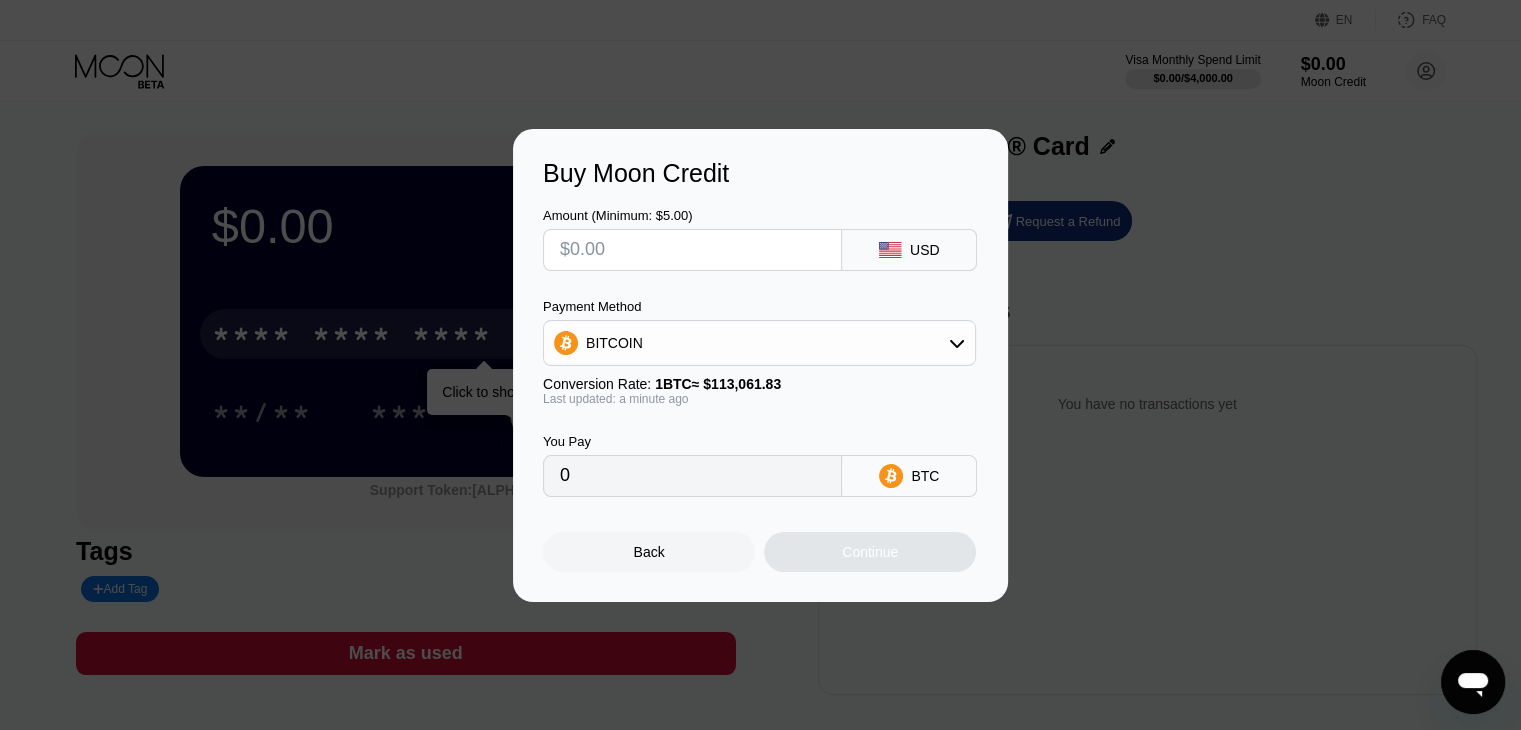 click on "Buy Moon Credit Amount (Minimum: $5.00) USD Payment Method BITCOIN Conversion Rate:   1  BTC  ≈   $113,061.83 Last updated:   a minute ago You Pay 0 BTC Back Continue" at bounding box center (760, 365) 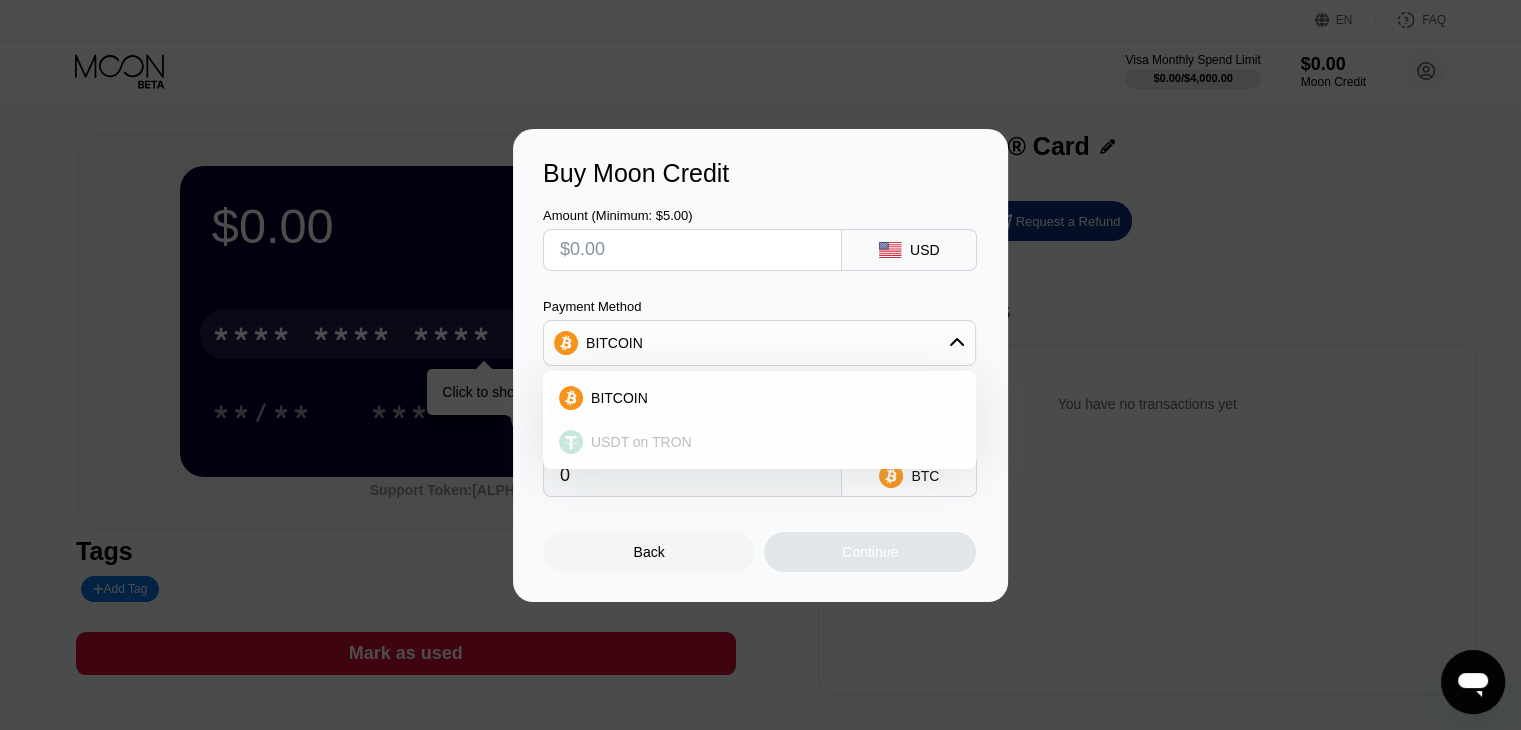 click on "USDT on TRON" at bounding box center (771, 442) 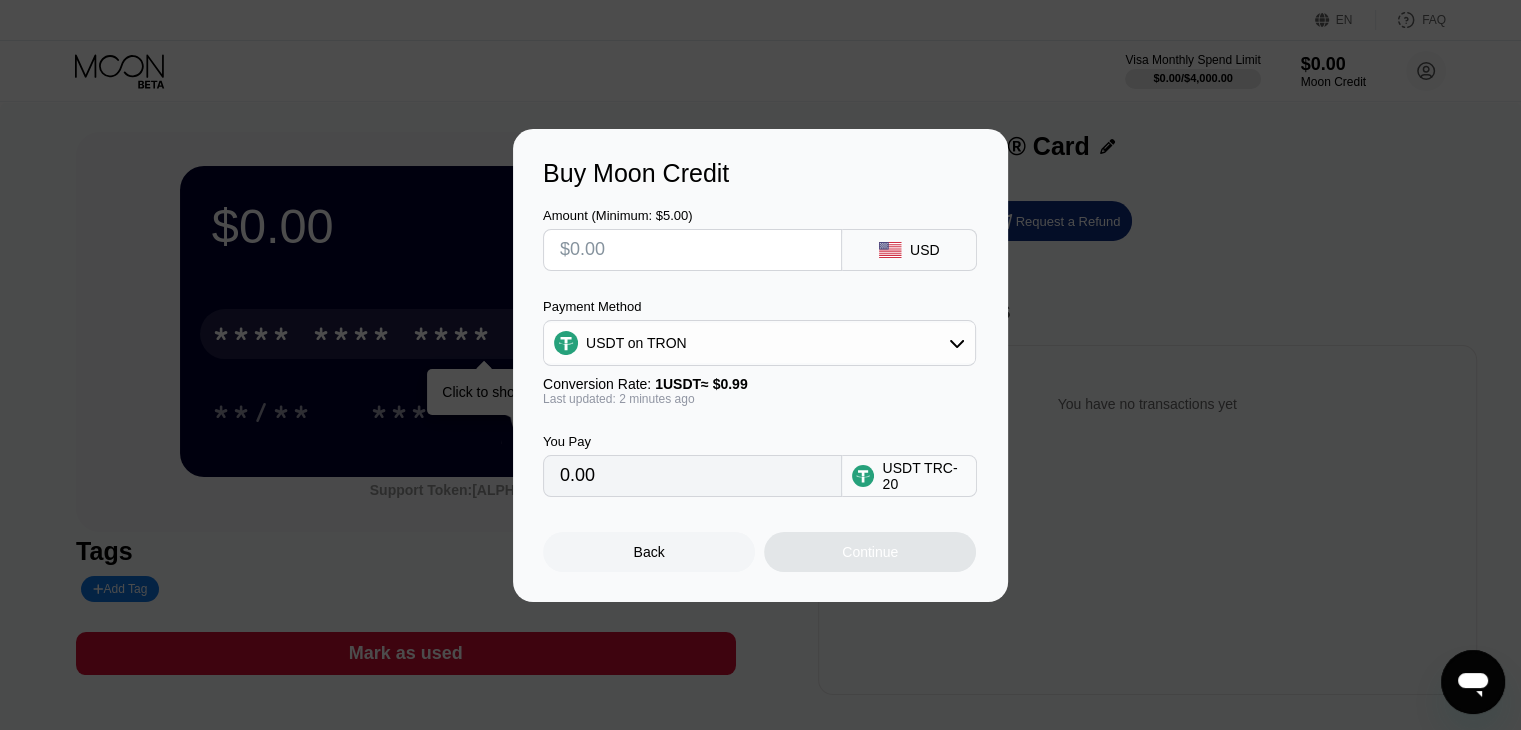 click on "USDT on TRON" at bounding box center [759, 343] 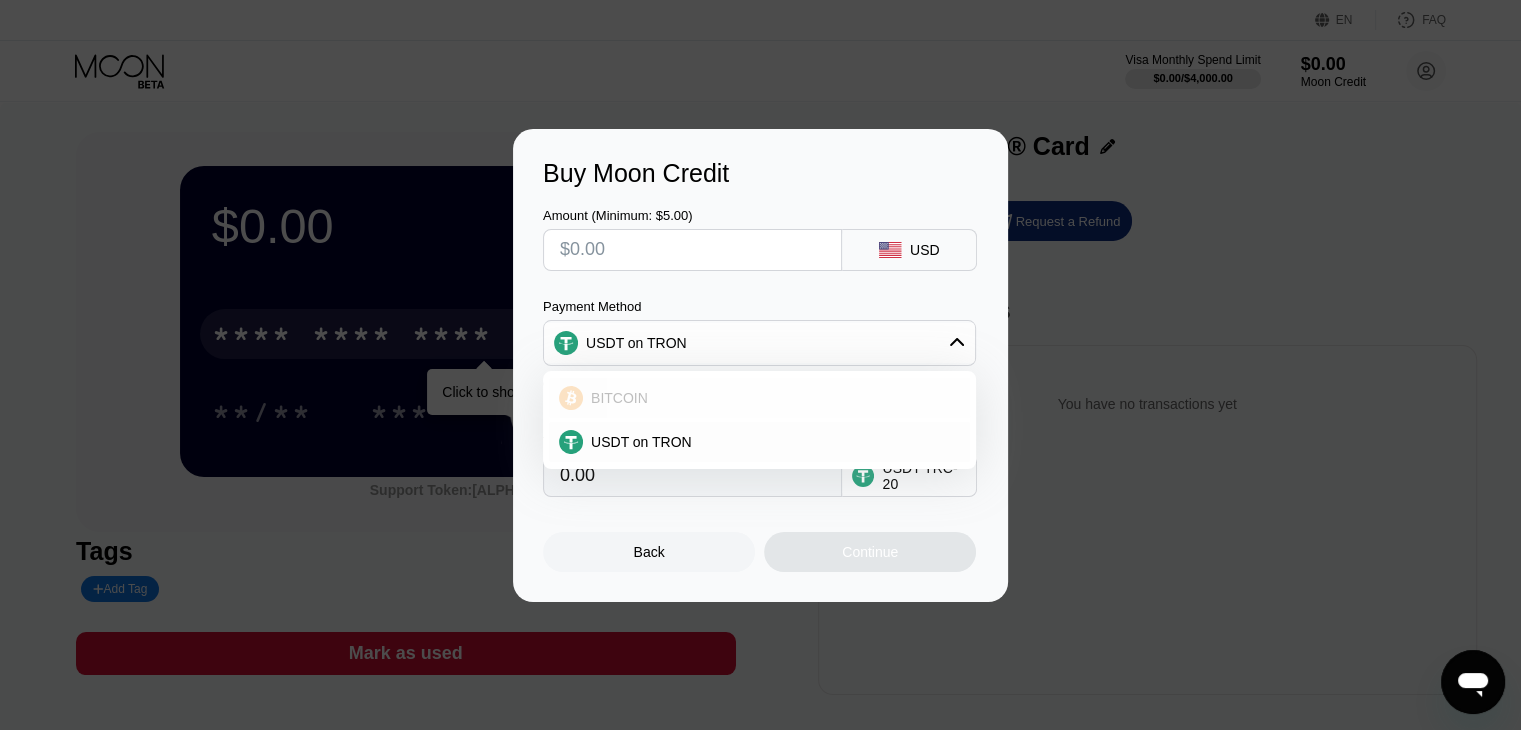 click on "BITCOIN" at bounding box center (771, 398) 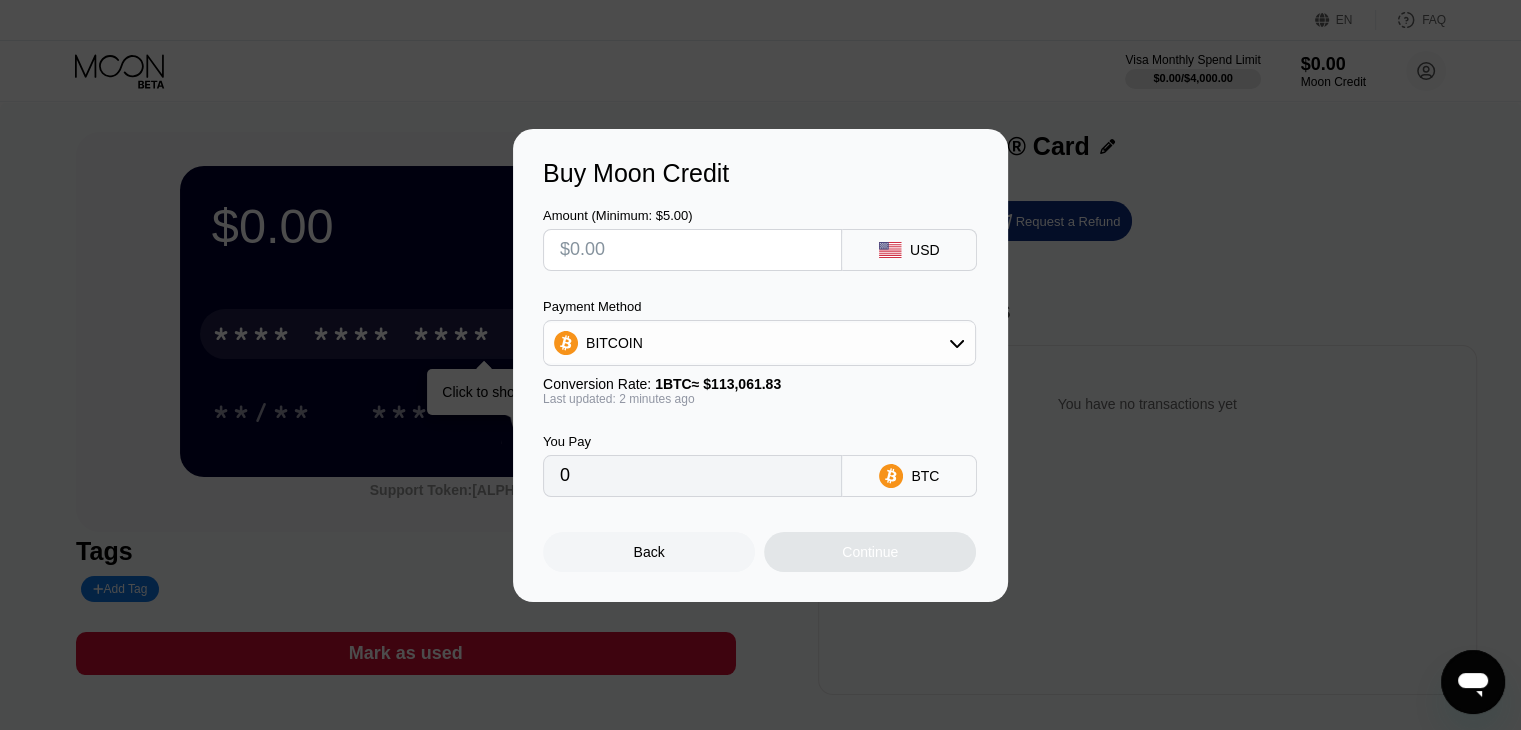 click at bounding box center [692, 250] 